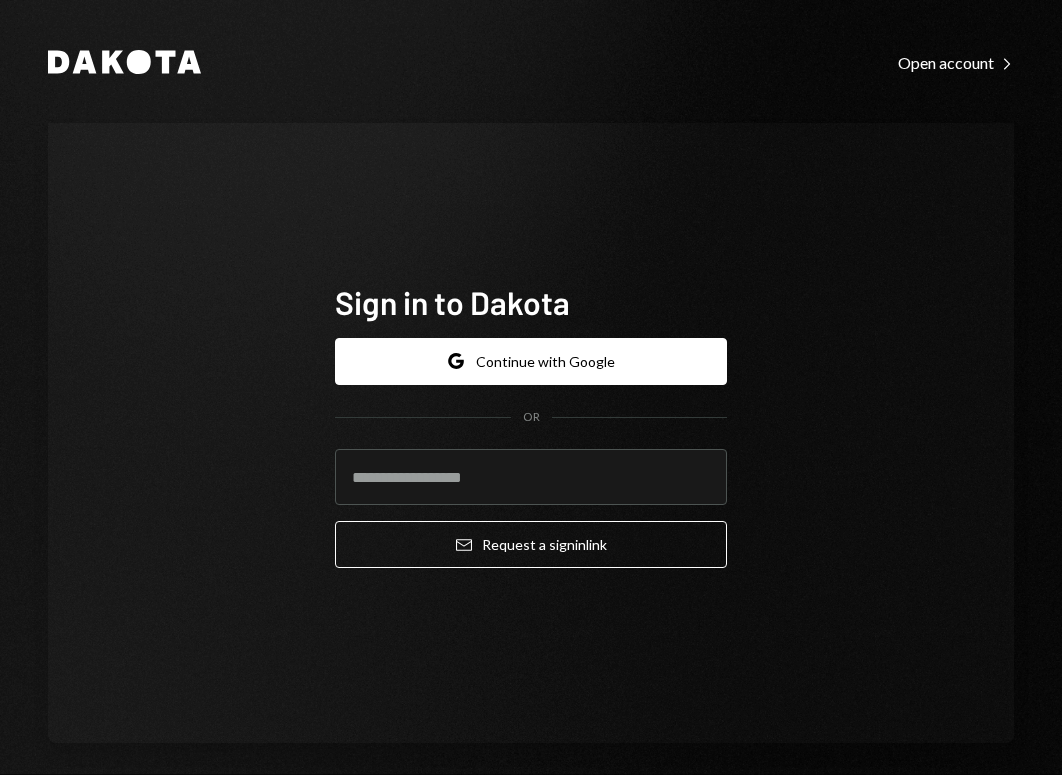 scroll, scrollTop: 0, scrollLeft: 0, axis: both 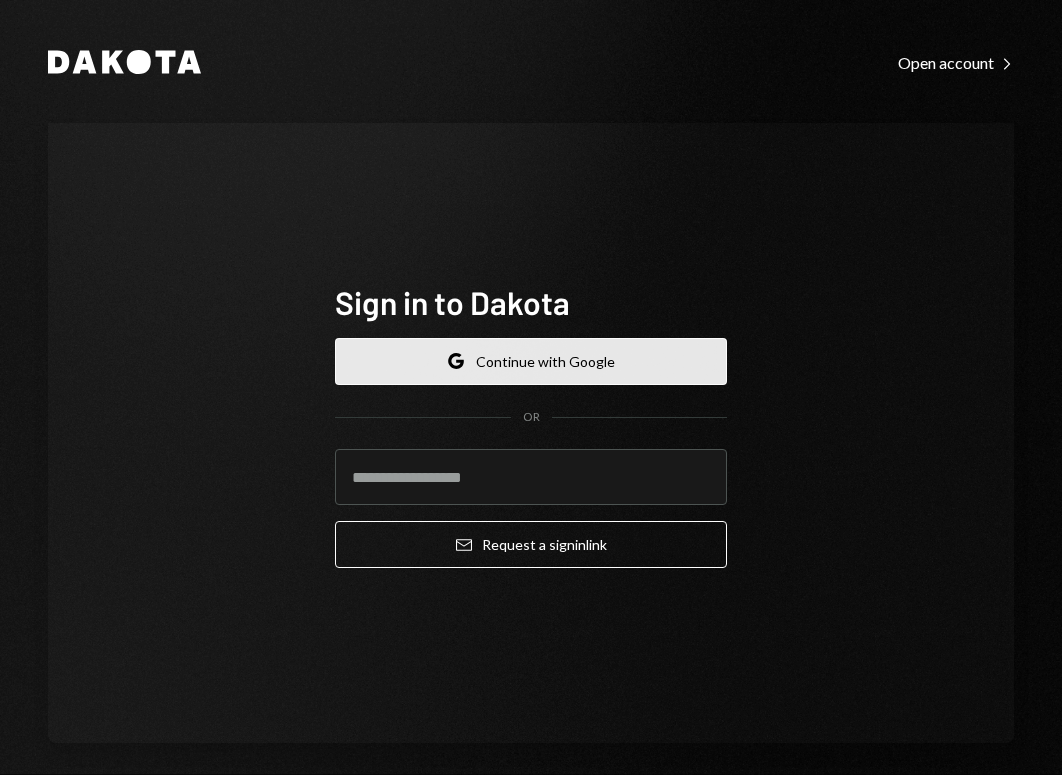 click on "Google  Continue with Google" at bounding box center (531, 361) 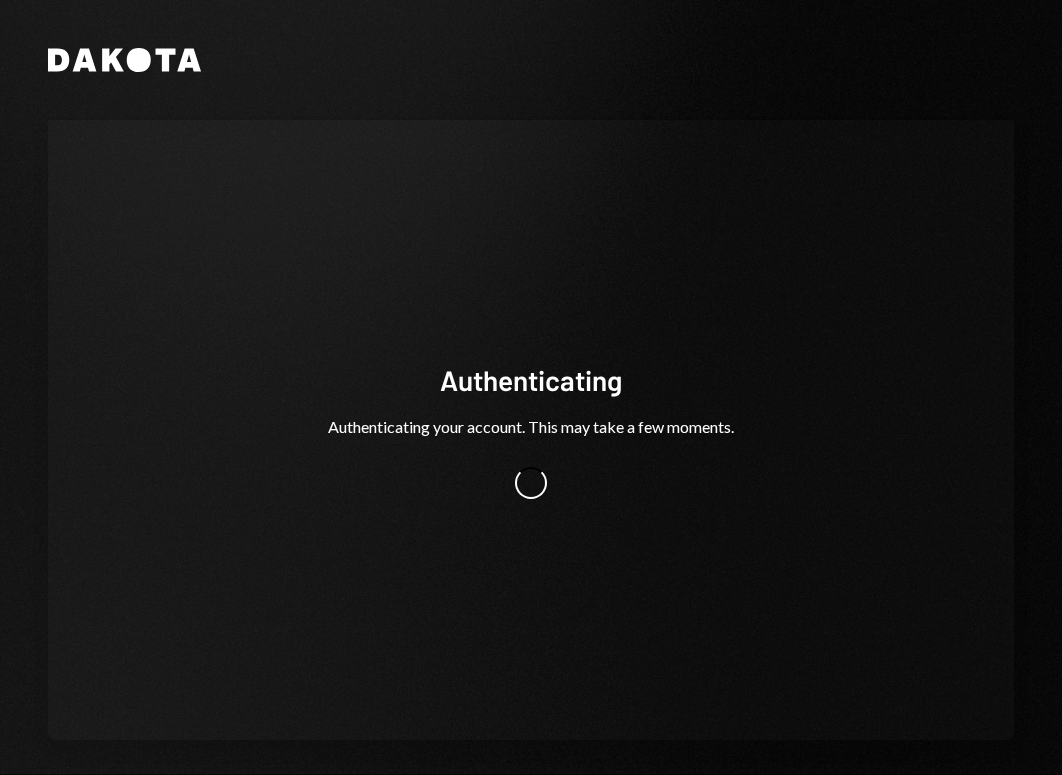scroll, scrollTop: 0, scrollLeft: 0, axis: both 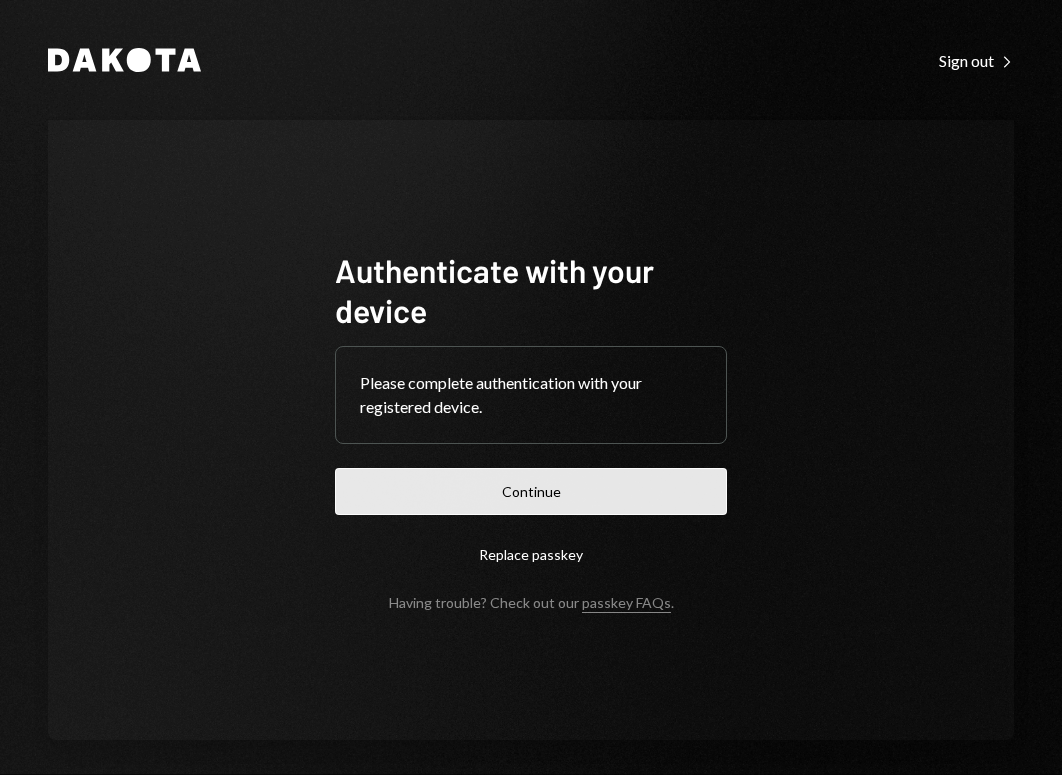 click on "Continue" at bounding box center (531, 491) 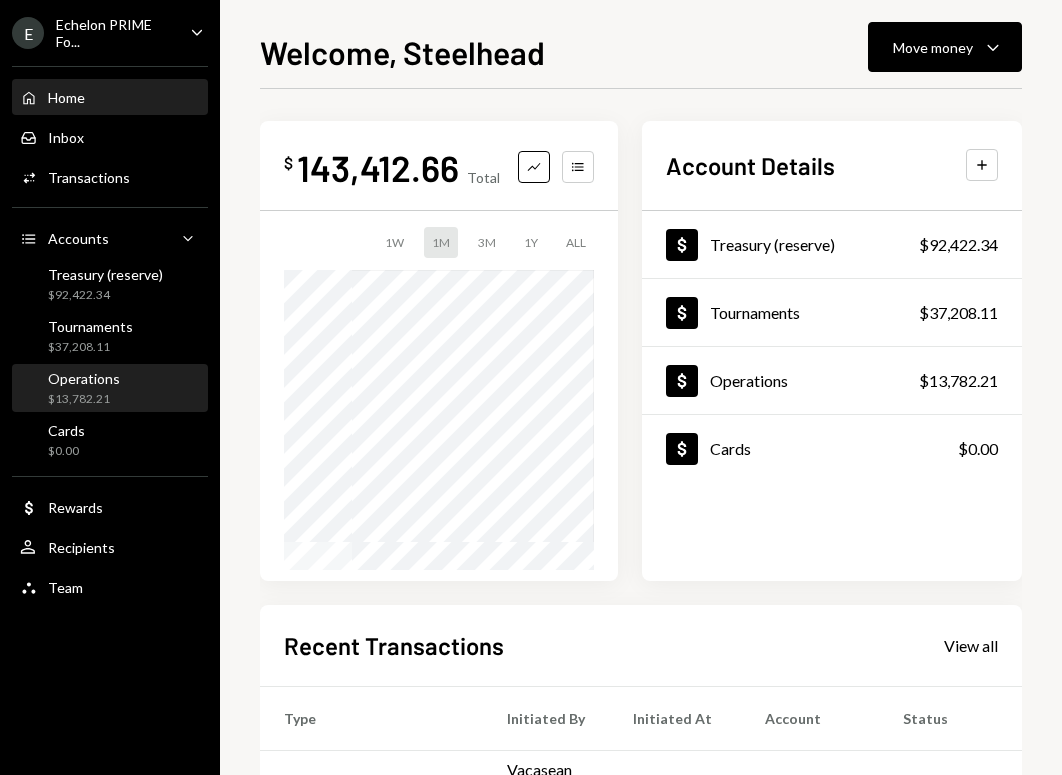 click on "$13,782.21" at bounding box center [84, 399] 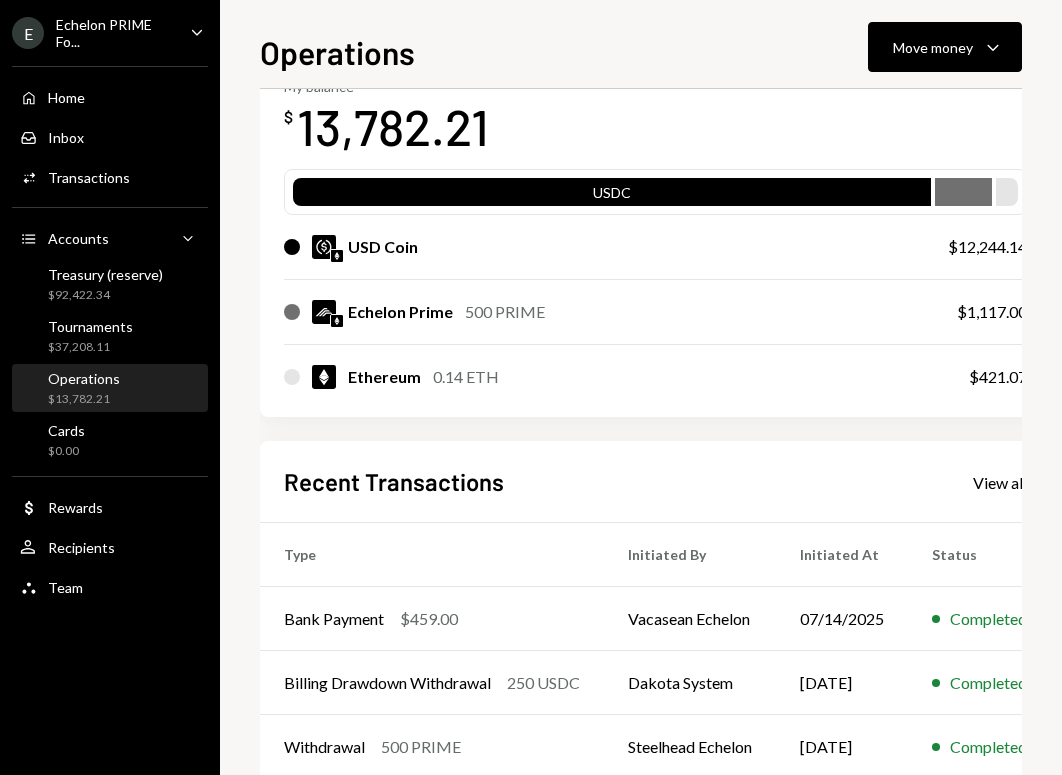scroll, scrollTop: 301, scrollLeft: 0, axis: vertical 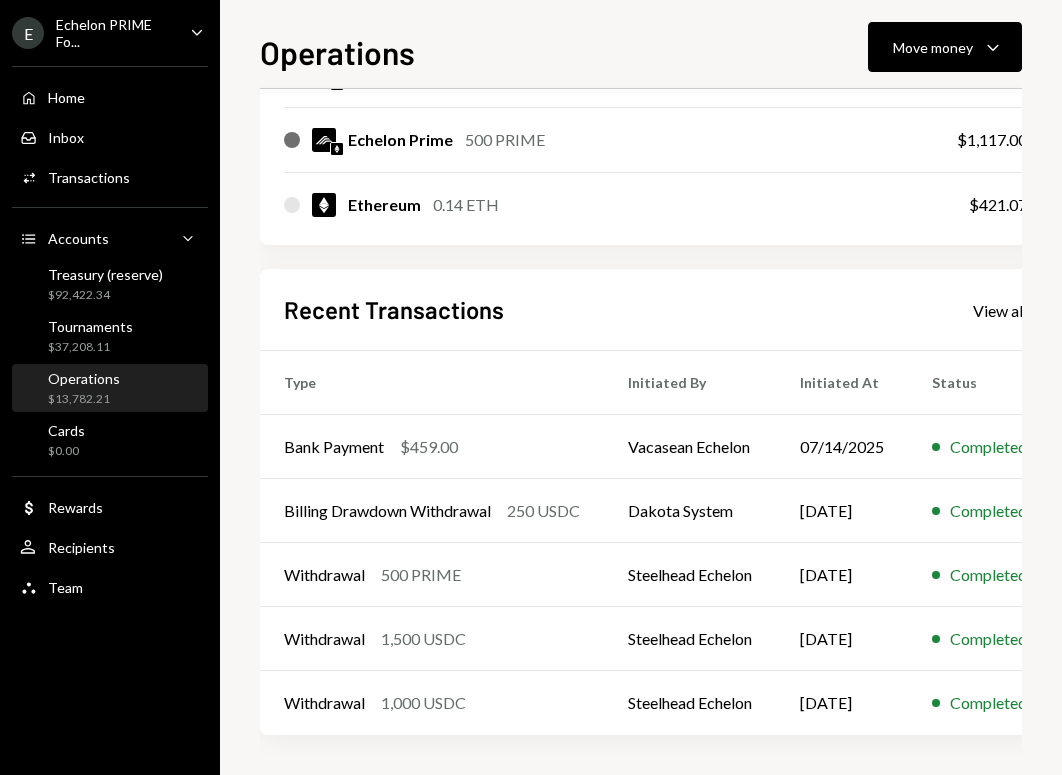 click on "View all" at bounding box center (1000, 310) 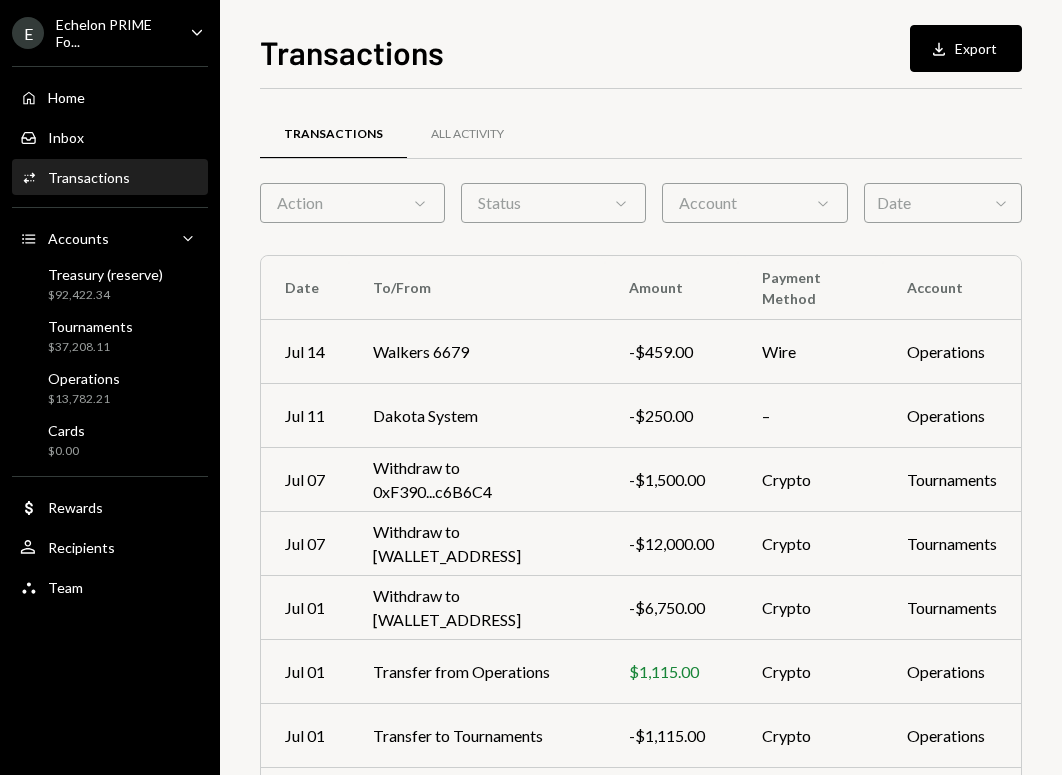 click on "Account Chevron Down" at bounding box center [754, 203] 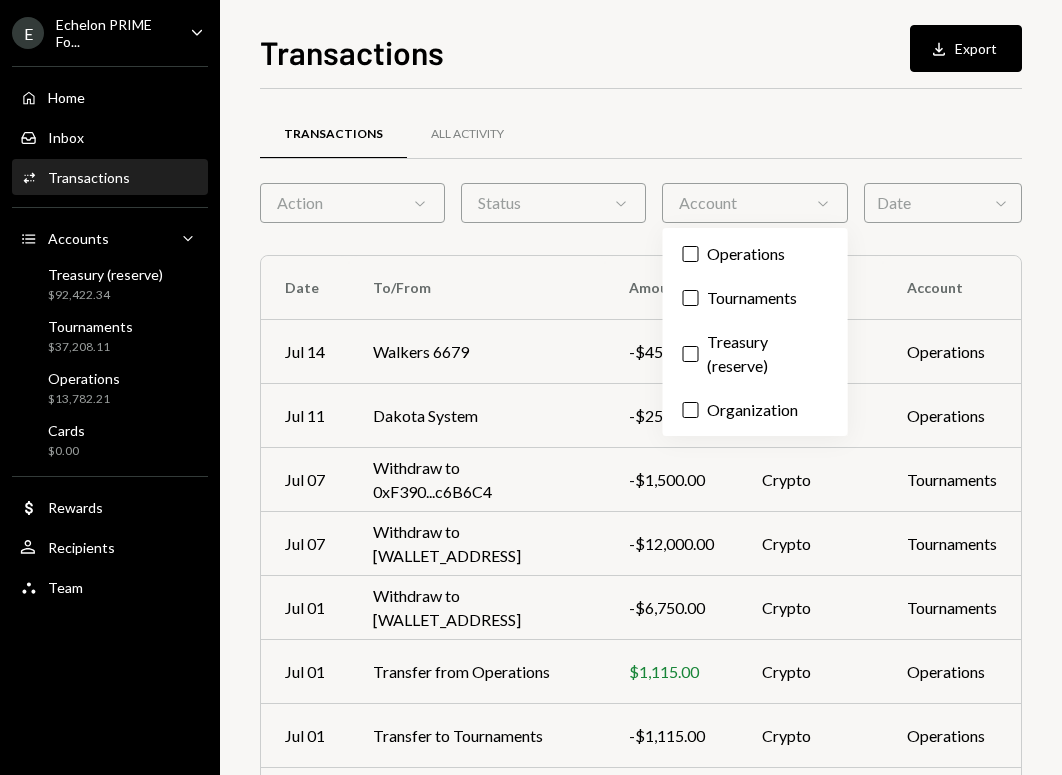 click on "Account Chevron Down" at bounding box center [754, 203] 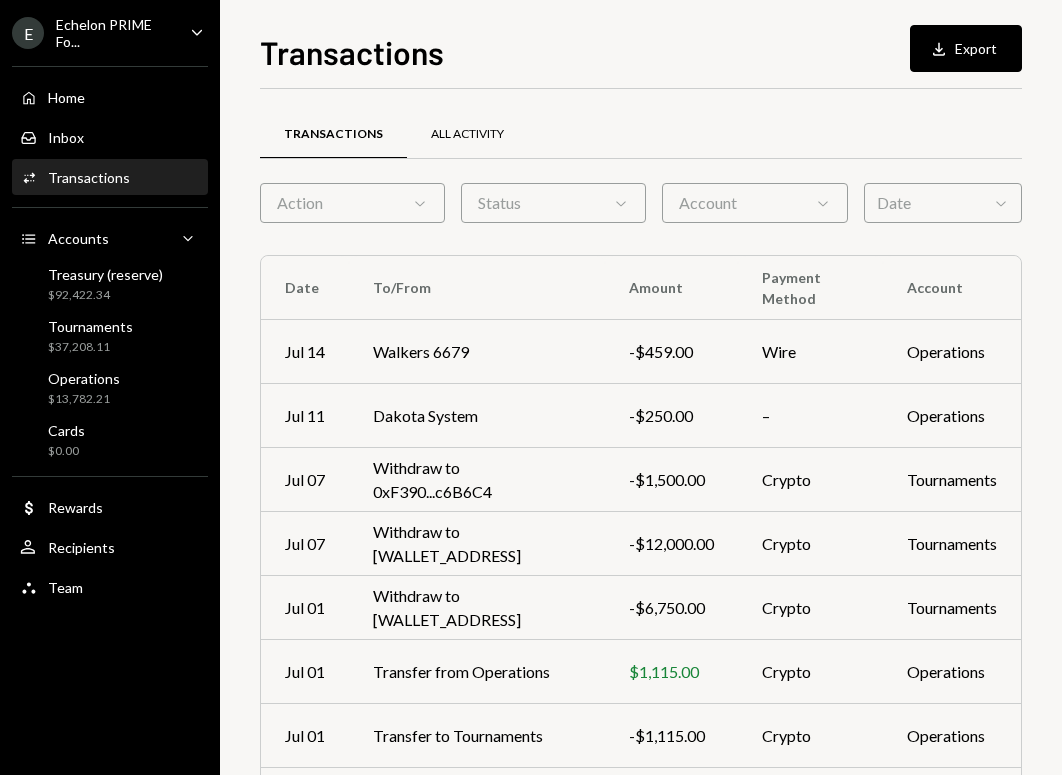 click on "All Activity" at bounding box center [467, 135] 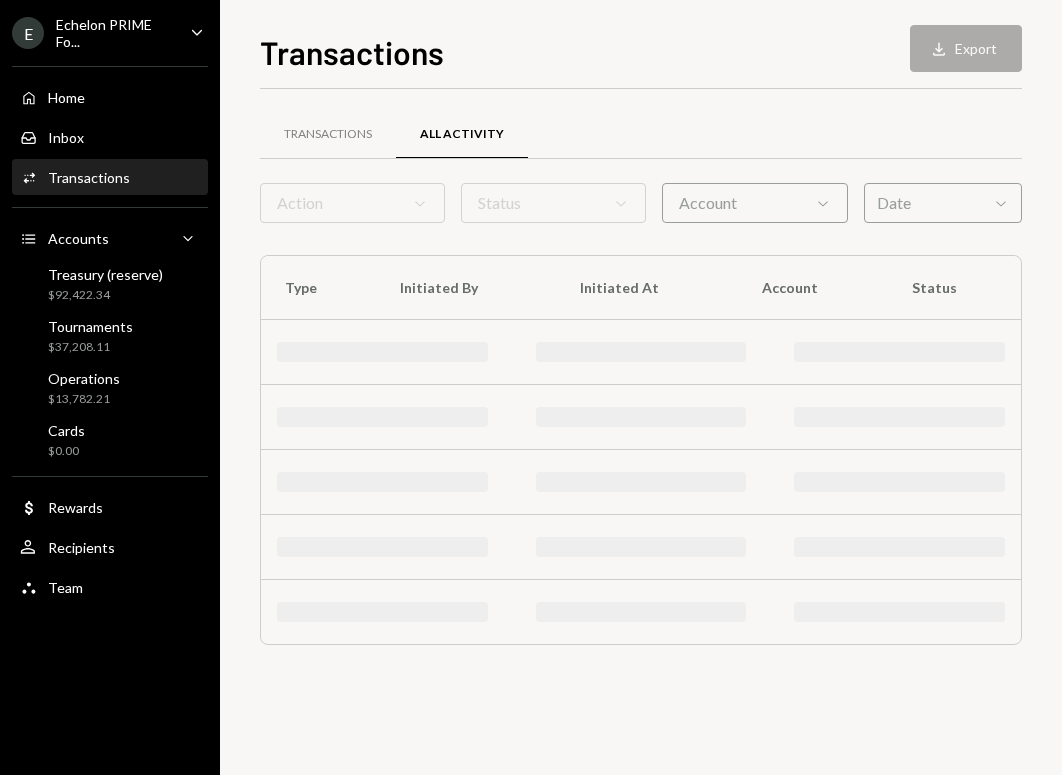 click on "Chevron Down" 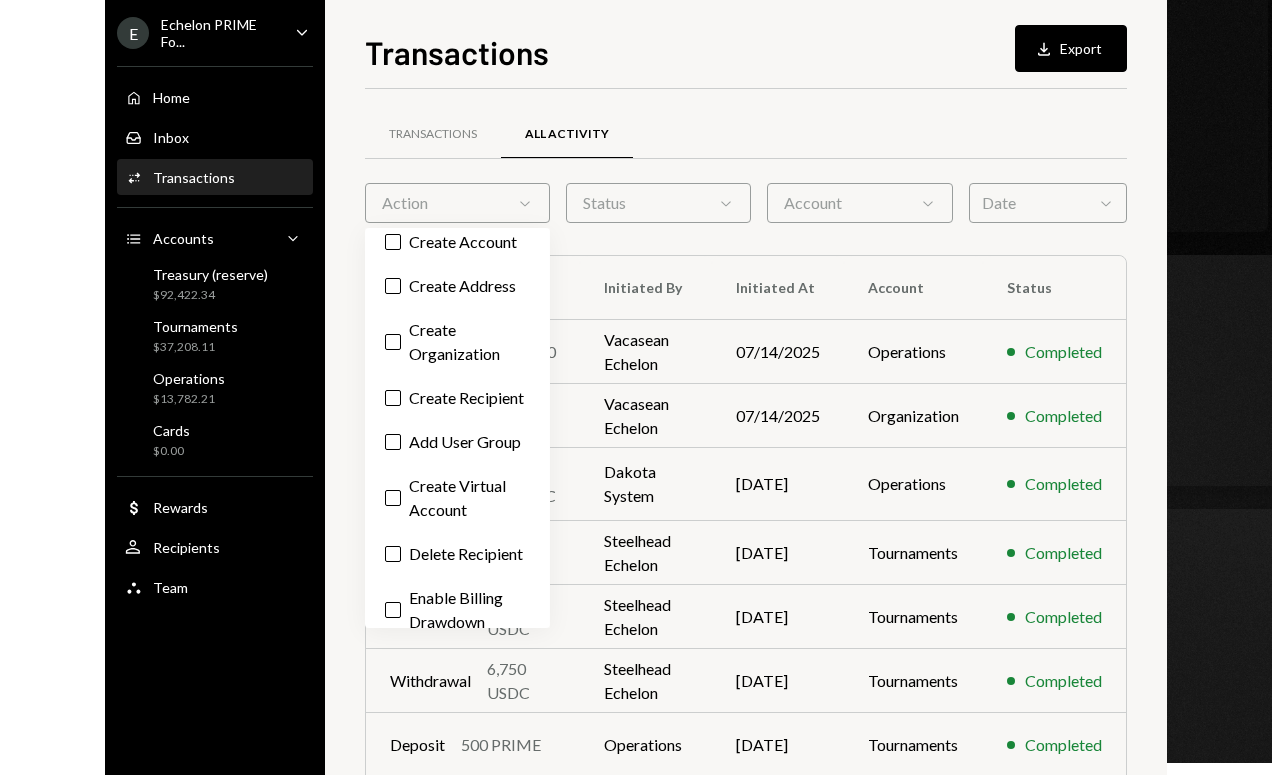 scroll, scrollTop: 230, scrollLeft: 0, axis: vertical 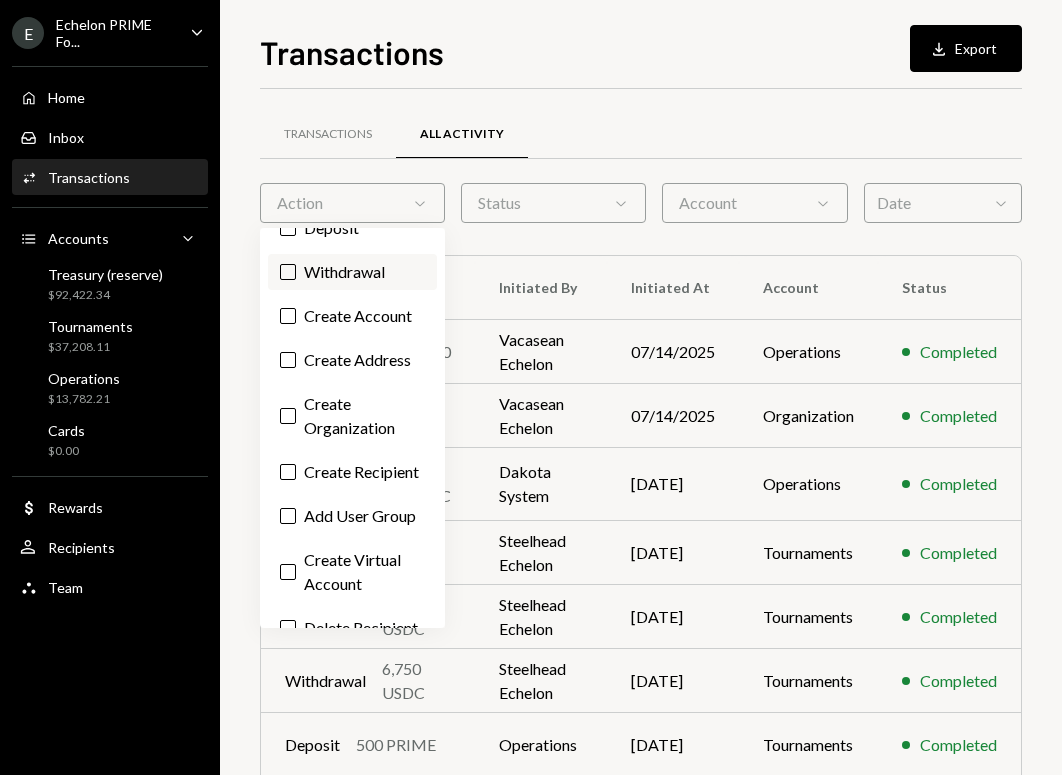 click on "Withdrawal" at bounding box center [352, 272] 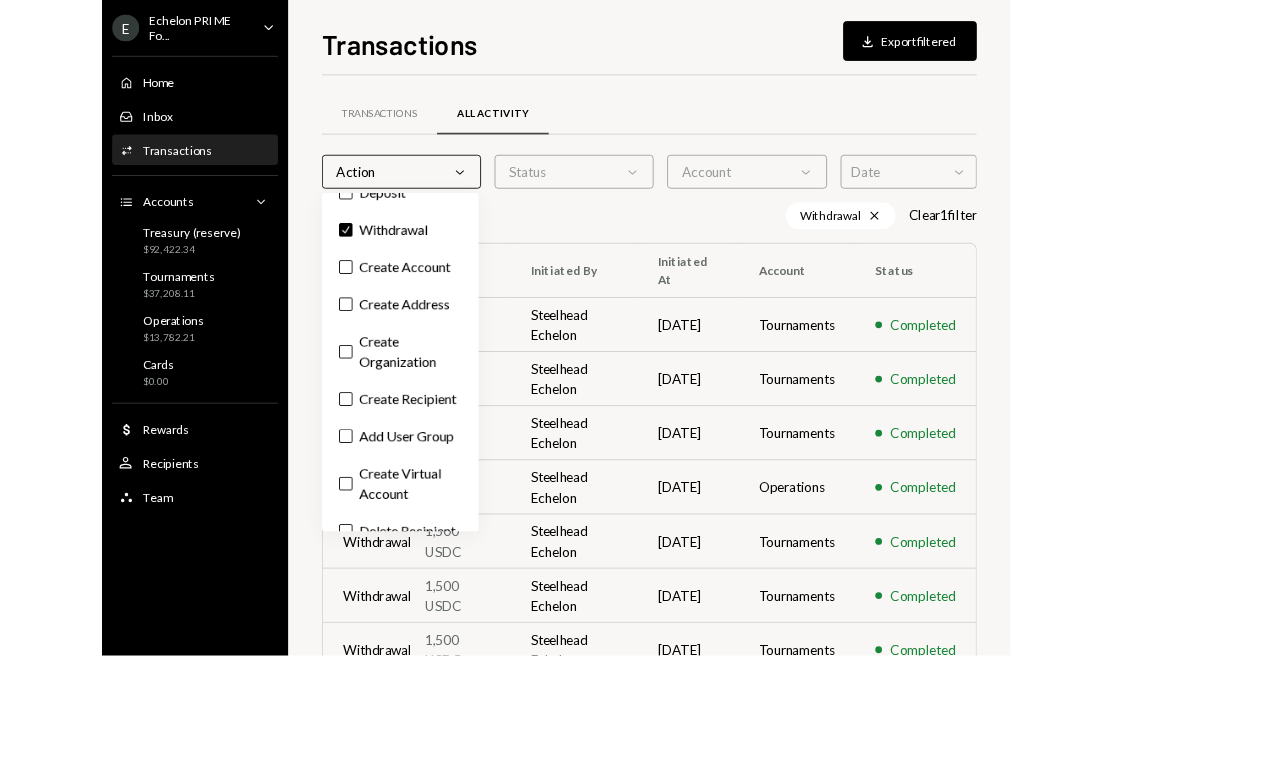 scroll, scrollTop: 182, scrollLeft: 0, axis: vertical 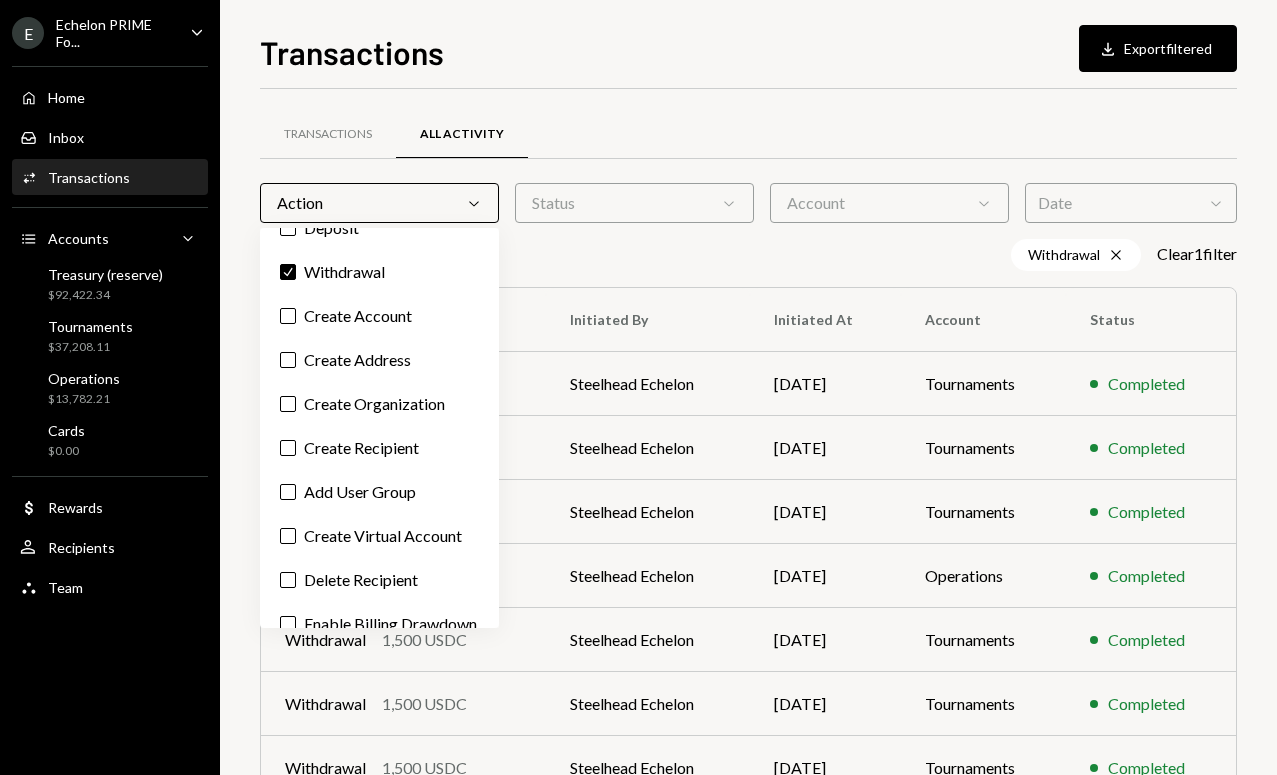 click on "Transactions All Activity" at bounding box center (748, 134) 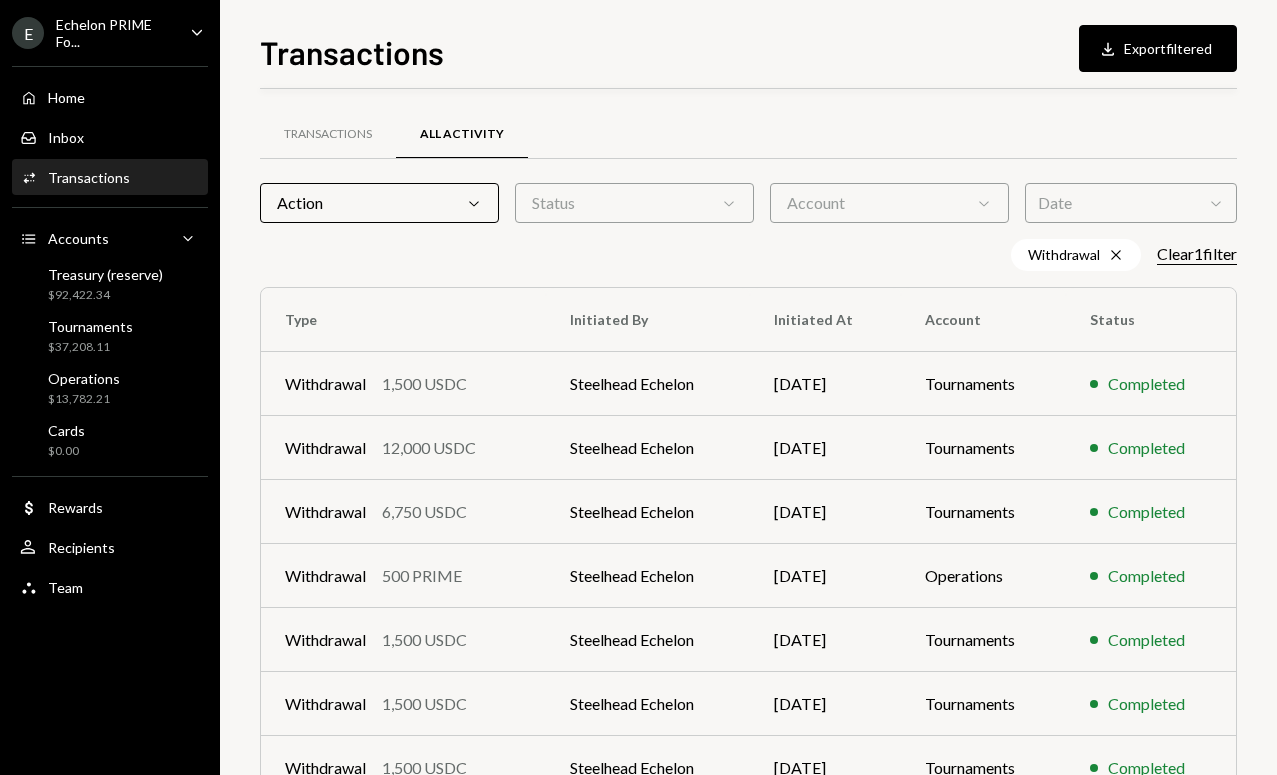 scroll, scrollTop: 301, scrollLeft: 0, axis: vertical 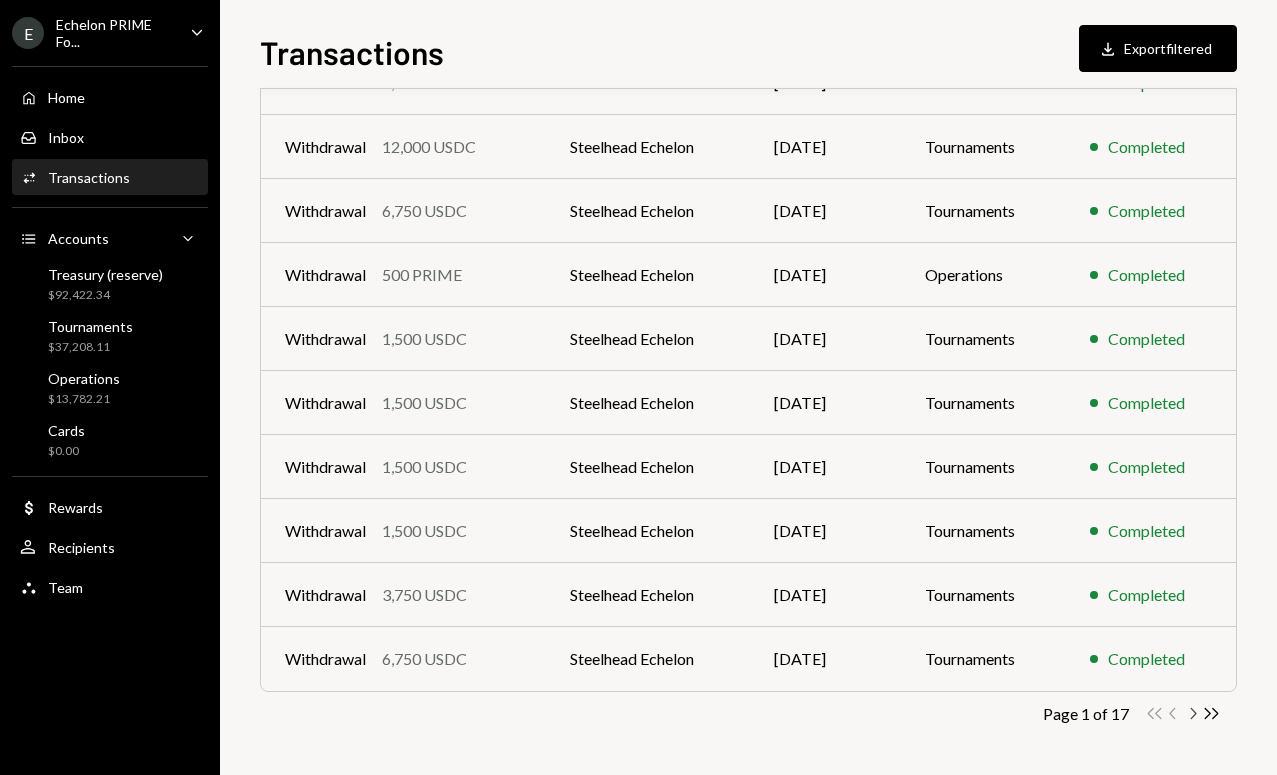 click on "Chevron Right" 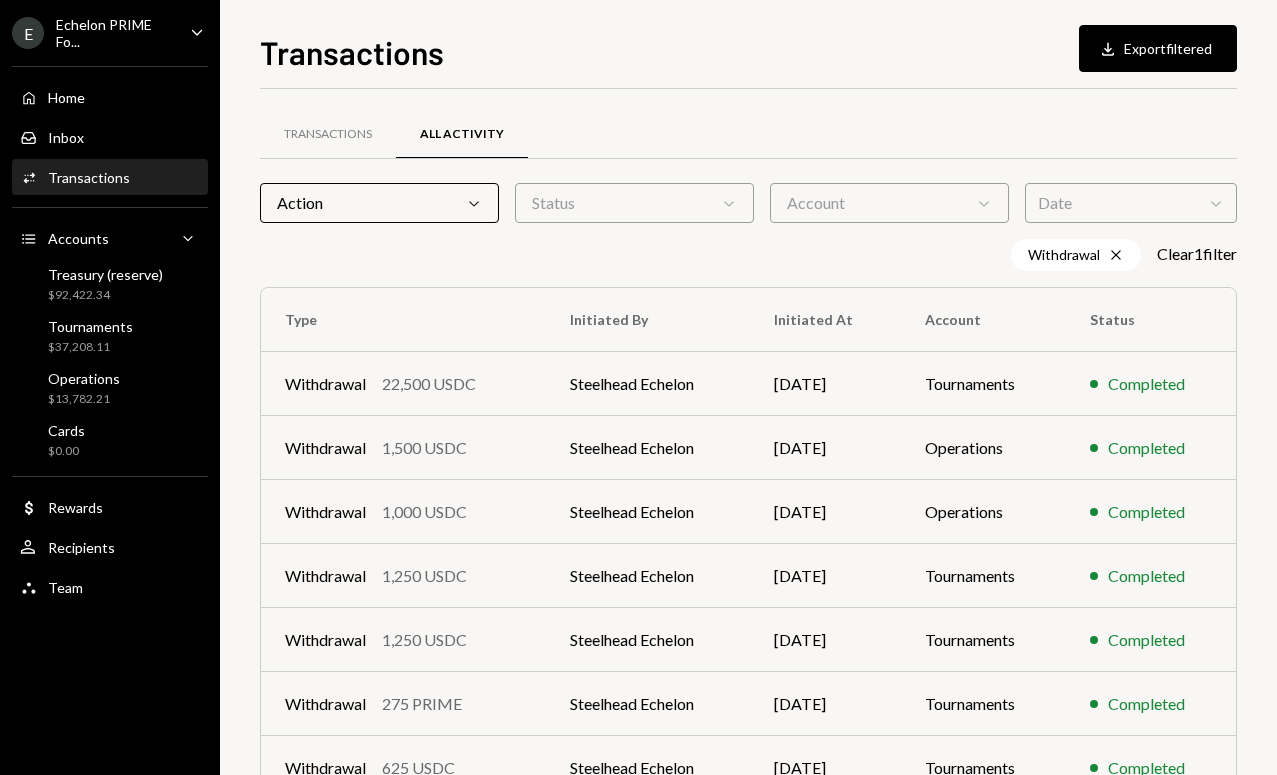scroll, scrollTop: 301, scrollLeft: 0, axis: vertical 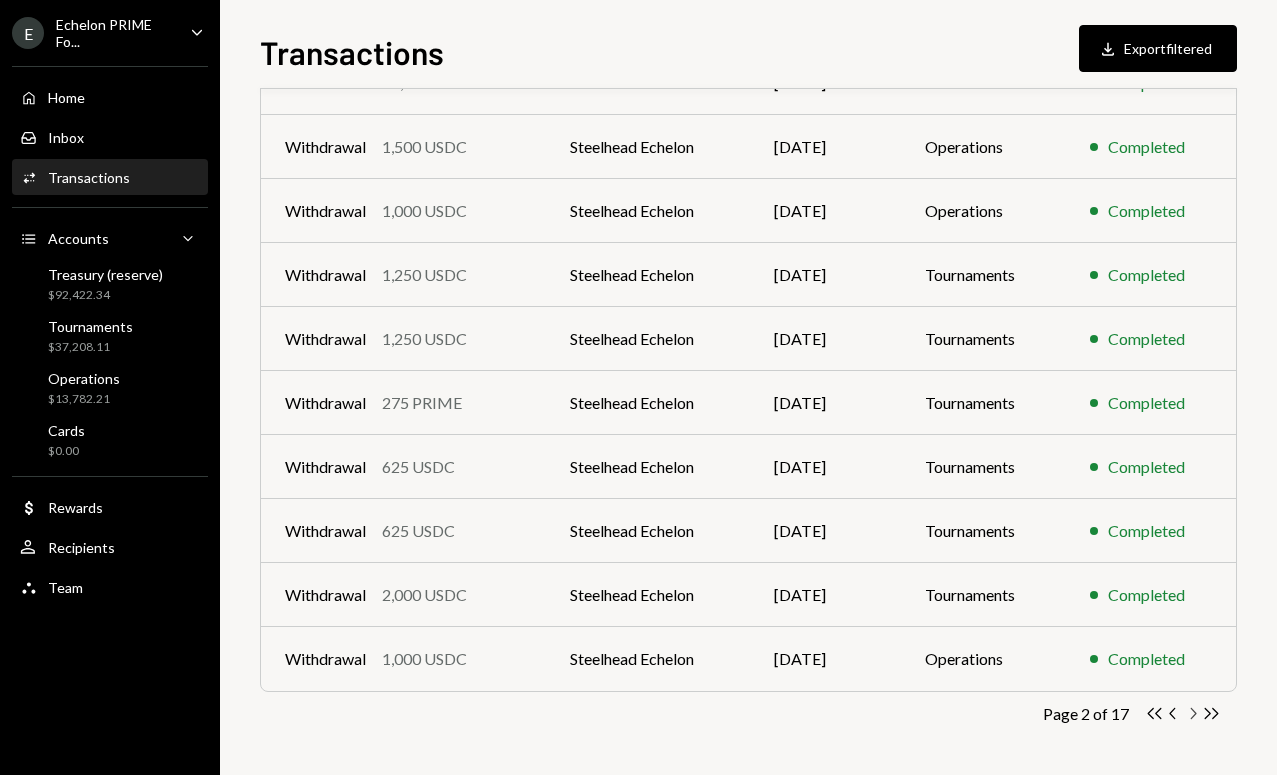 click 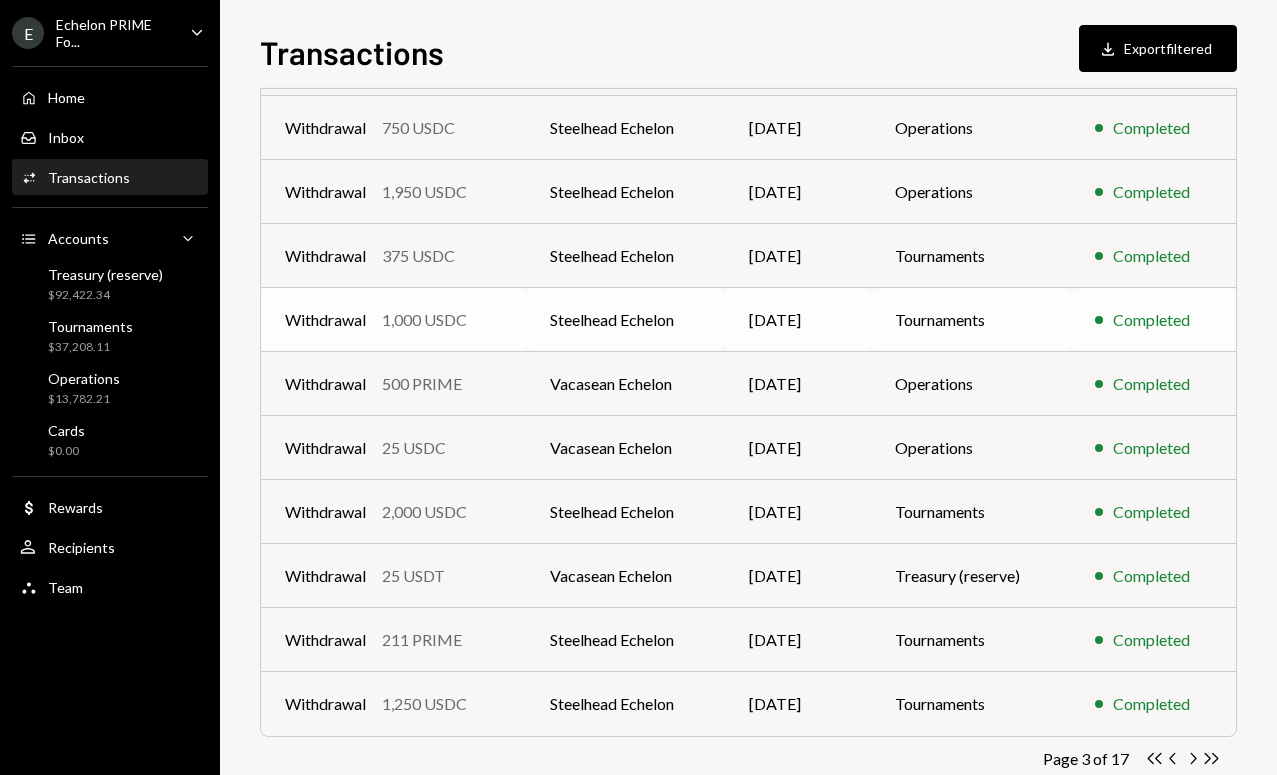 scroll, scrollTop: 301, scrollLeft: 0, axis: vertical 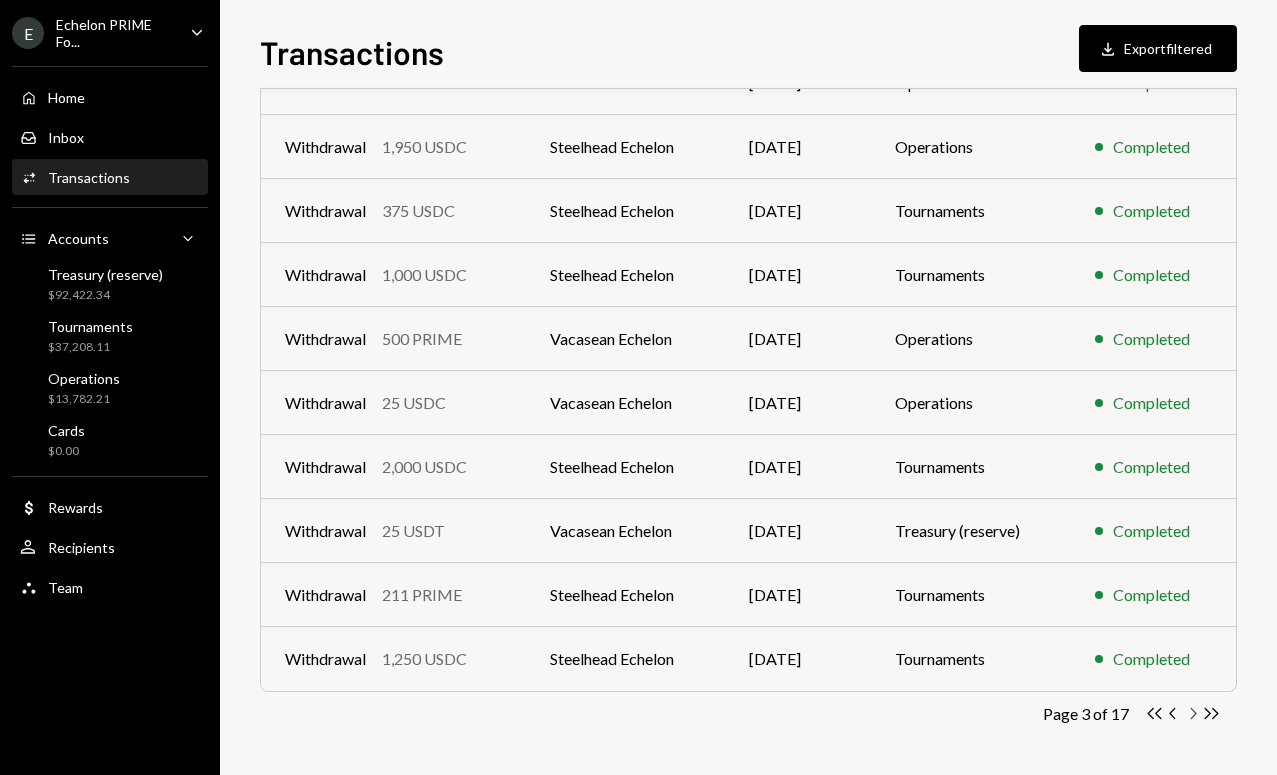 click on "Chevron Right" 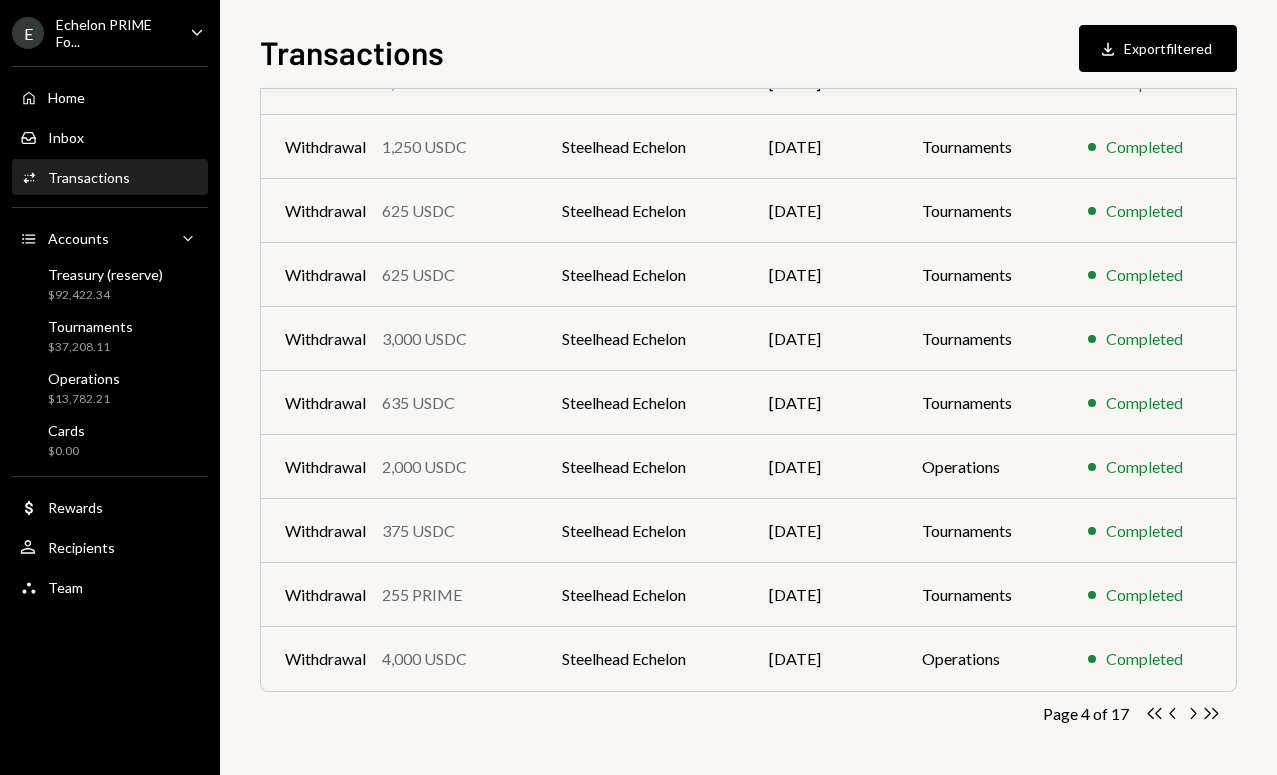 scroll, scrollTop: 0, scrollLeft: 0, axis: both 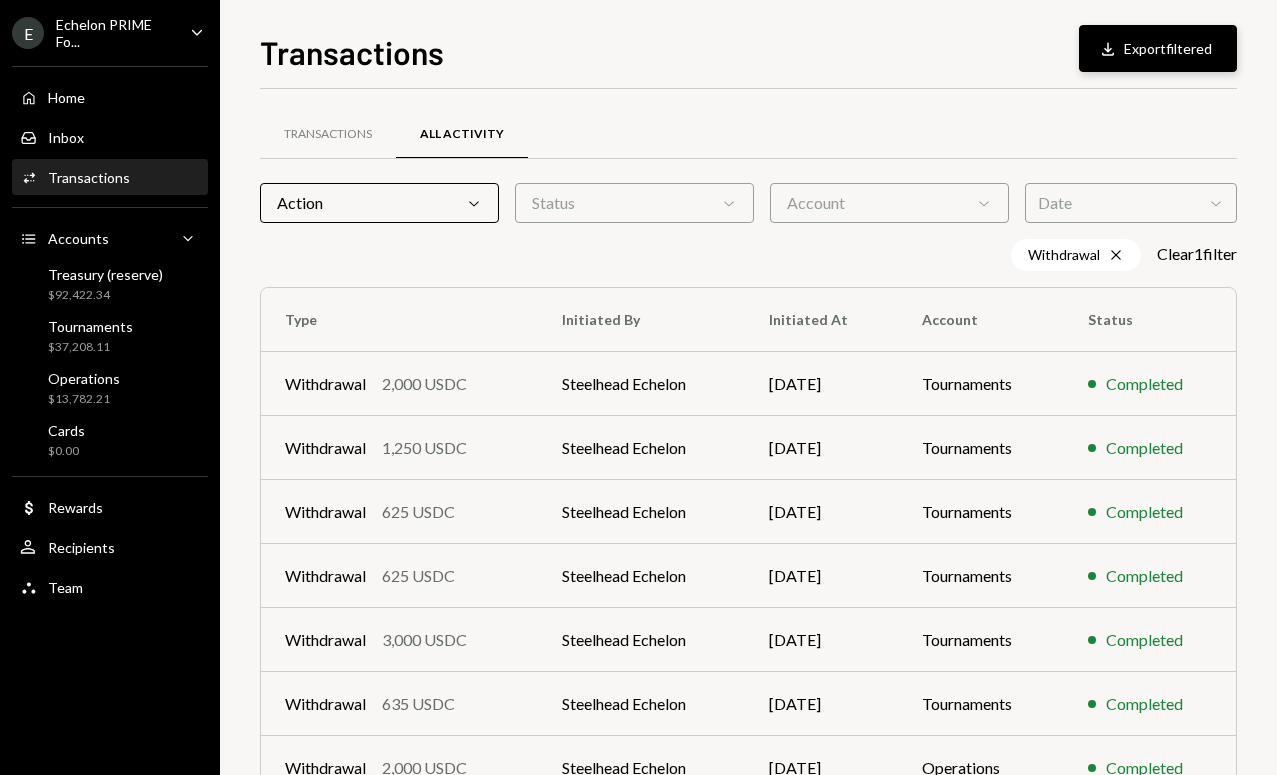 click on "Download Export  filtered" at bounding box center [1158, 48] 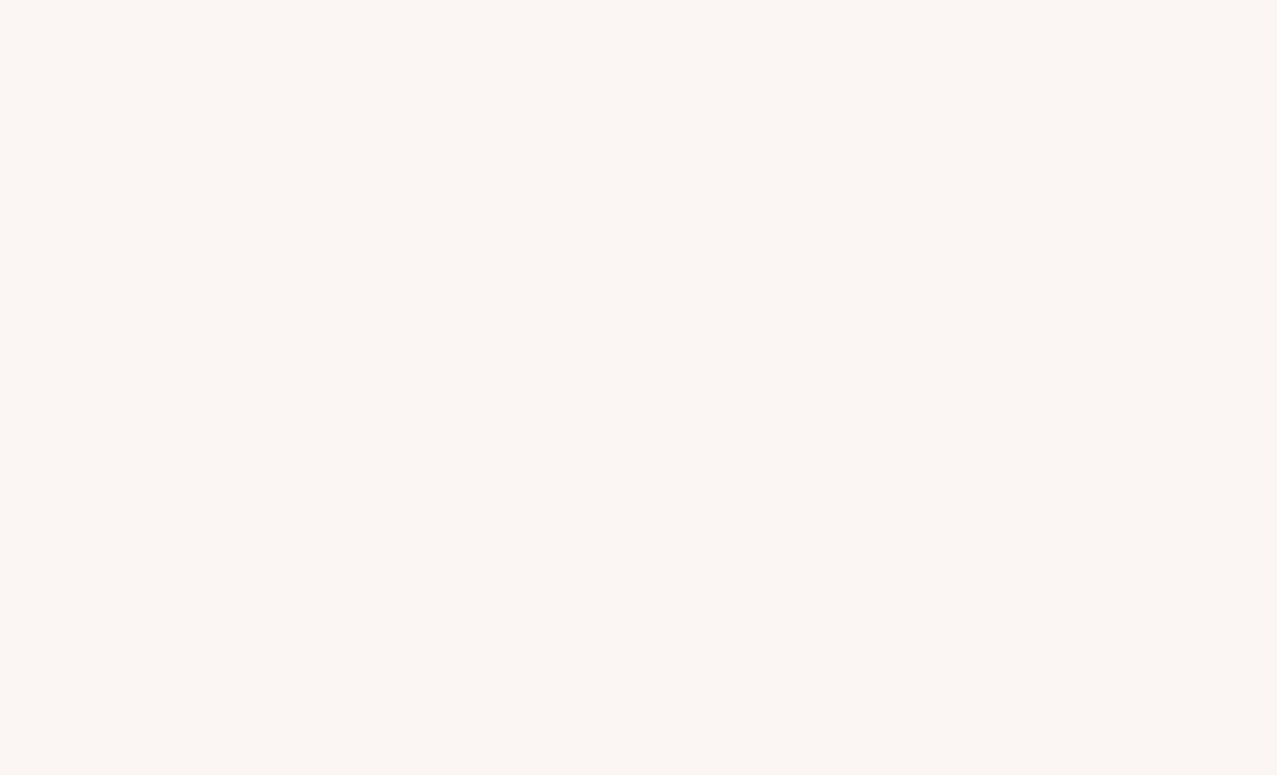 scroll, scrollTop: 0, scrollLeft: 0, axis: both 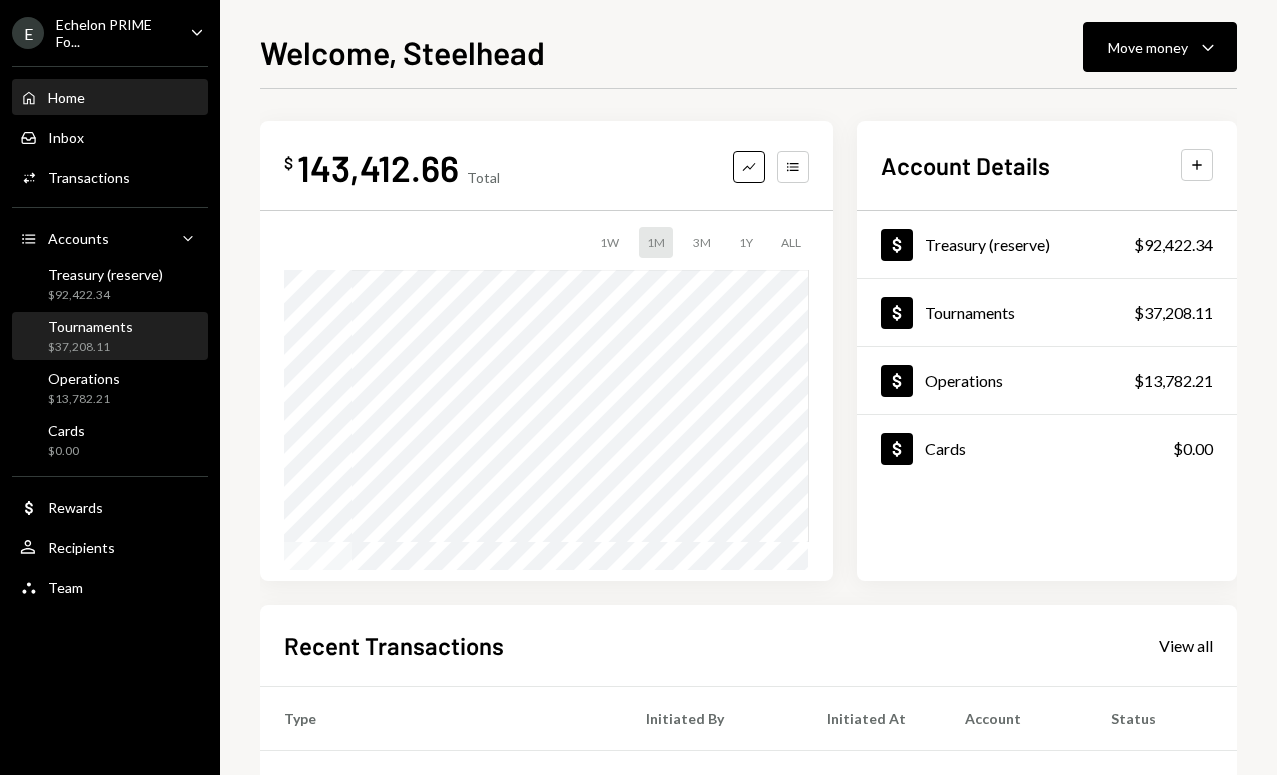 click on "Tournaments" at bounding box center [90, 326] 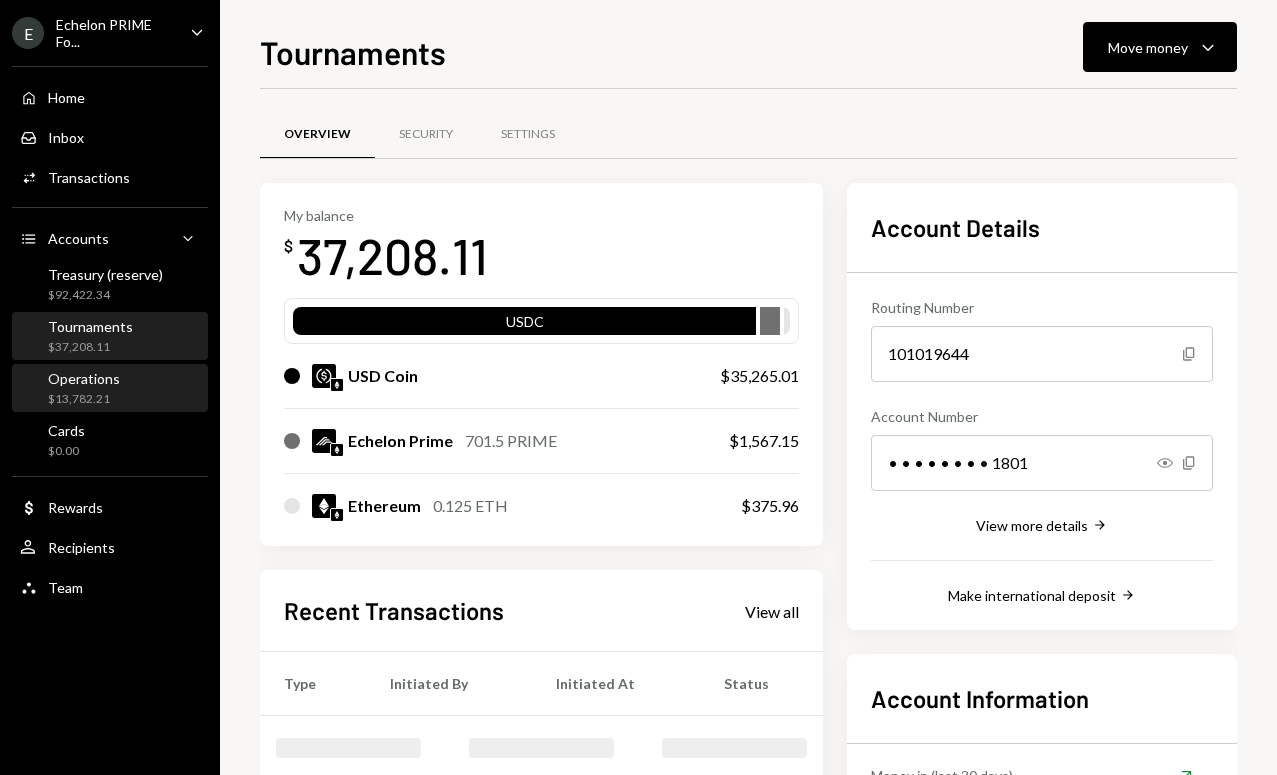 click on "$13,782.21" at bounding box center (84, 399) 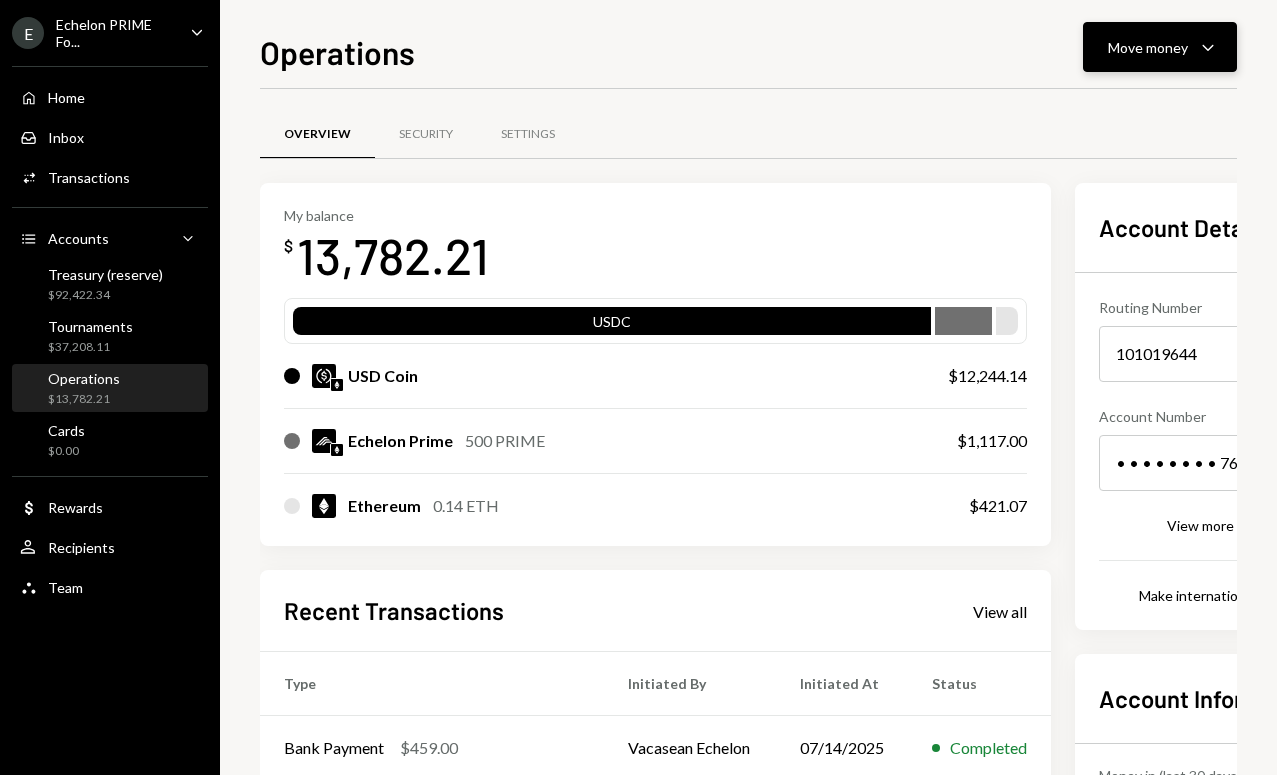 click on "Move money" at bounding box center [1148, 47] 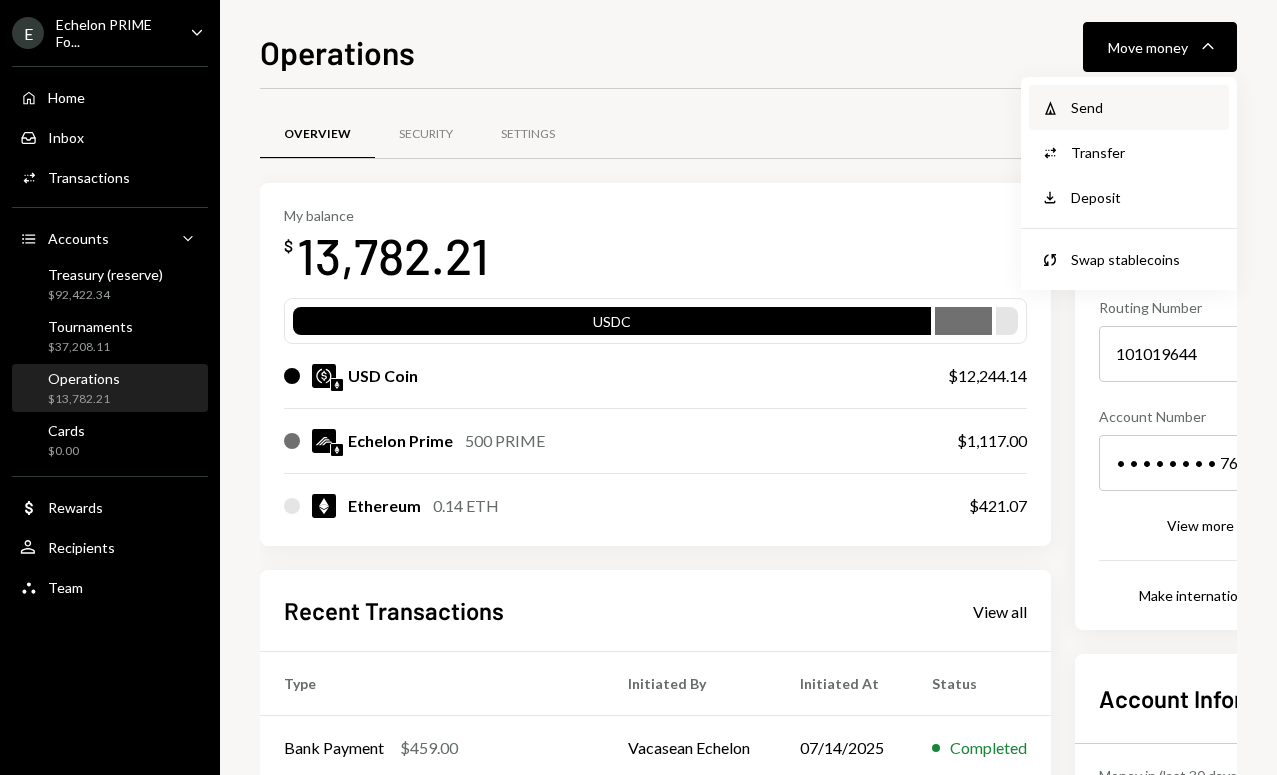 click on "Withdraw Send" at bounding box center [1129, 107] 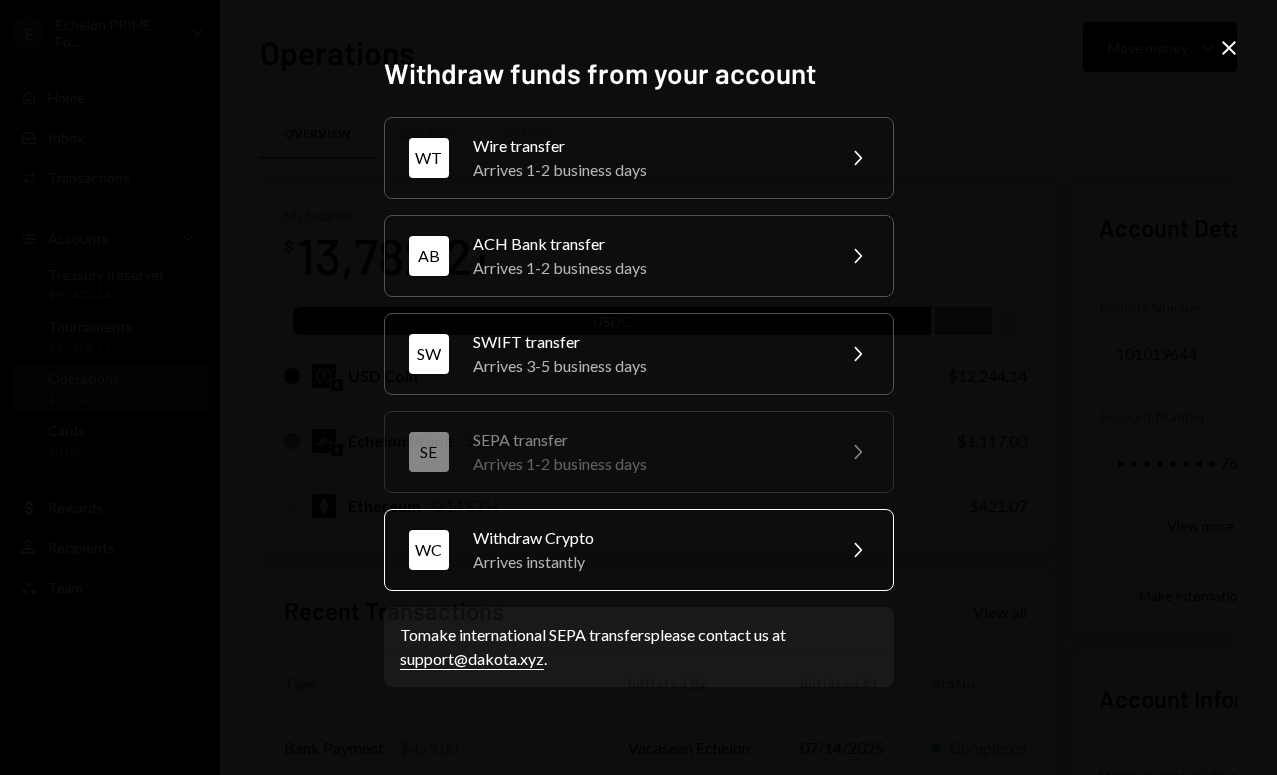 click on "Withdraw Crypto" at bounding box center [647, 538] 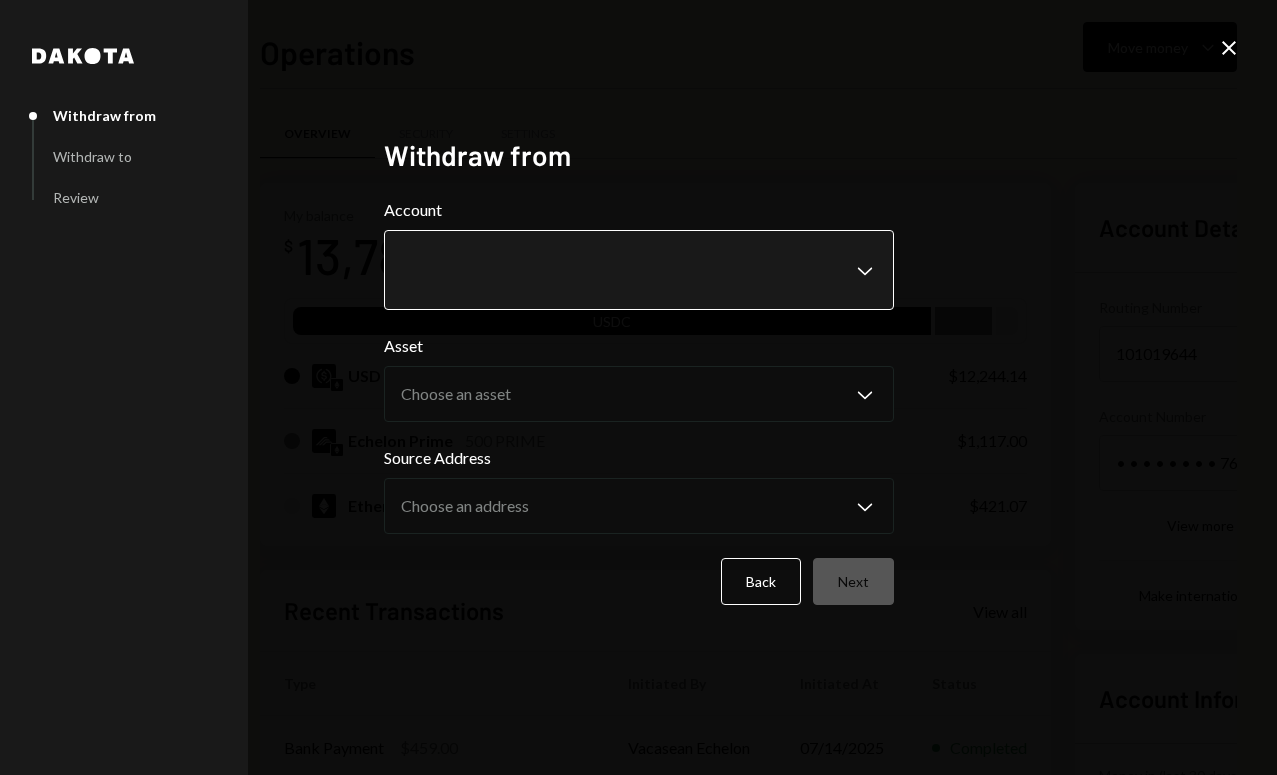 click on "E Echelon PRIME Fo... Caret Down Home Home Inbox Inbox Activities Transactions Accounts Accounts Caret Down Treasury (reserve) $[REDACTED] Tournaments $[REDACTED] Operations $[REDACTED] Cards $[REDACTED] Dollar Rewards User Recipients Team Team Operations Move money Caret Down Overview Security Settings My balance $ [REDACTED] USDC USD Coin $[REDACTED] Echelon Prime 500 PRIME $[REDACTED] Ethereum 0.14 ETH $[REDACTED] Recent Transactions View all Type Initiated By Initiated At Status Bank Payment $[REDACTED] Vacasean Echelon [DATE] Completed Billing Drawdown Withdrawal 250 USDC Dakota System [DATE] Completed Withdrawal 500 PRIME Steelhead Echelon [DATE] Completed Withdrawal 1,500 USDC Steelhead Echelon [DATE] Completed Withdrawal 1,000 USDC Steelhead Echelon [DATE] Completed Account Details Routing Number 101019644 Copy Account Number • • • • • • • • 7691 Show Copy View more details Right Arrow Make international deposit Right Arrow Account Information Money in (last 30 days) $[REDACTED] Dakota" at bounding box center (638, 387) 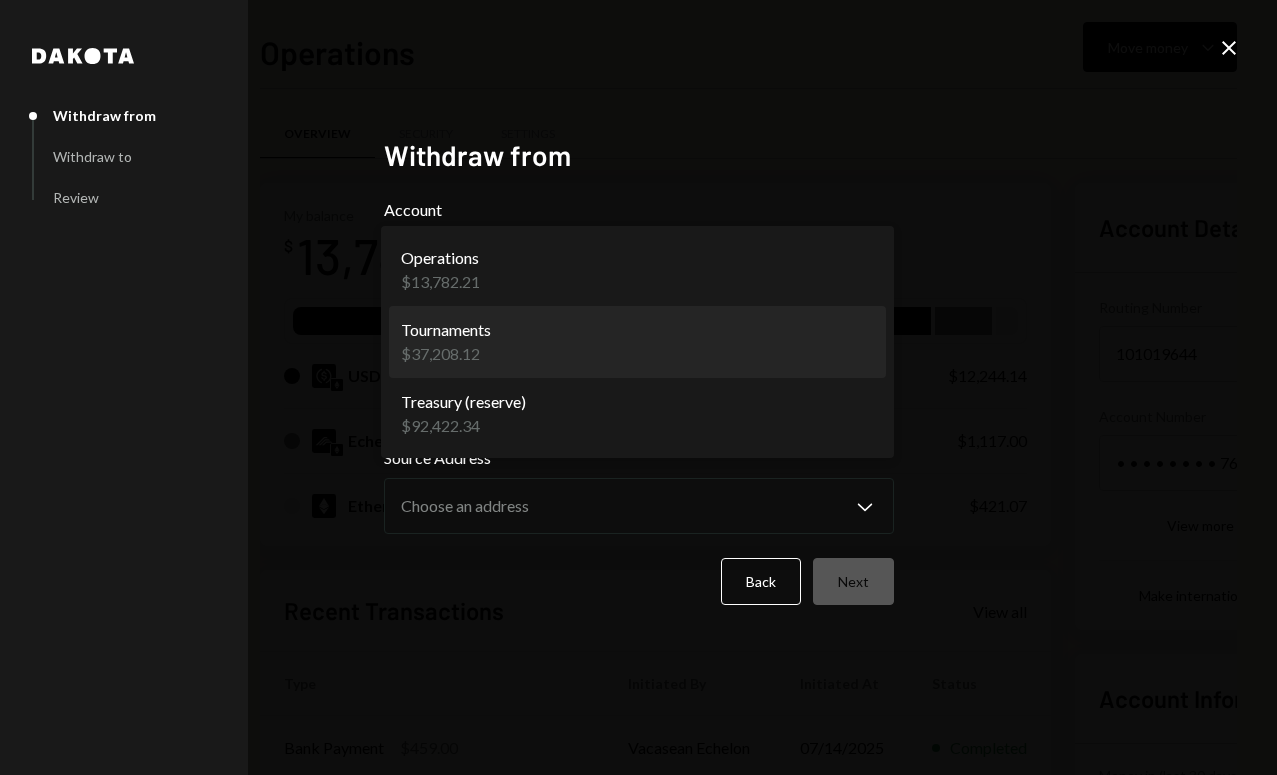 select on "**********" 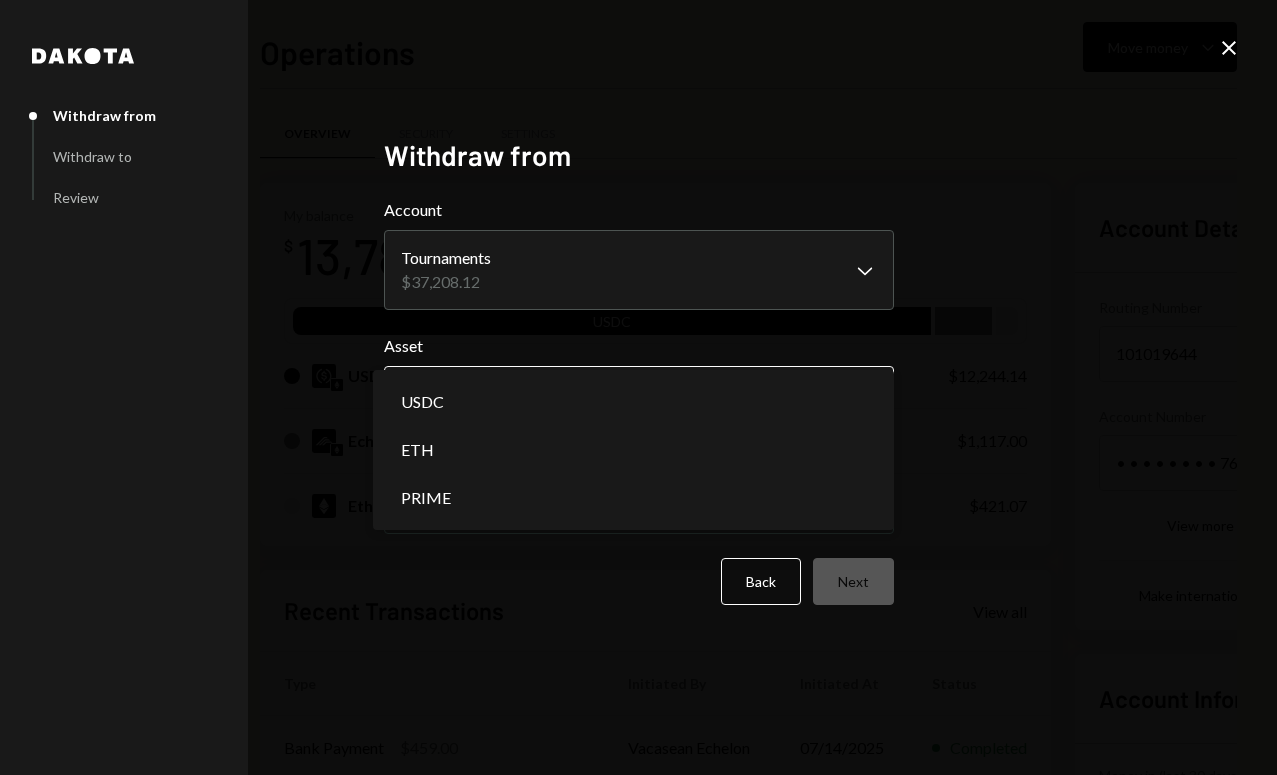 click on "E Echelon PRIME Fo... Caret Down Home Home Inbox Inbox Activities Transactions Accounts Accounts Caret Down Treasury (reserve) $[REDACTED] Tournaments $[REDACTED] Operations $[REDACTED] Cards $[REDACTED] Dollar Rewards User Recipients Team Team Operations Move money Caret Down Overview Security Settings My balance $ [REDACTED] USDC USD Coin $[REDACTED] Echelon Prime 500 PRIME $[REDACTED] Ethereum 0.14 ETH $[REDACTED] Recent Transactions View all Type Initiated By Initiated At Status Bank Payment $[REDACTED] Vacasean Echelon [DATE] Completed Billing Drawdown Withdrawal 250 USDC Dakota System [DATE] Completed Withdrawal 500 PRIME Steelhead Echelon [DATE] Completed Withdrawal 1,500 USDC Steelhead Echelon [DATE] Completed Withdrawal 1,000 USDC Steelhead Echelon [DATE] Completed Account Details Routing Number 101019644 Copy Account Number • • • • • • • • 7691 Show Copy View more details Right Arrow Make international deposit Right Arrow Account Information Money in (last 30 days) $[REDACTED] Dakota" at bounding box center [638, 387] 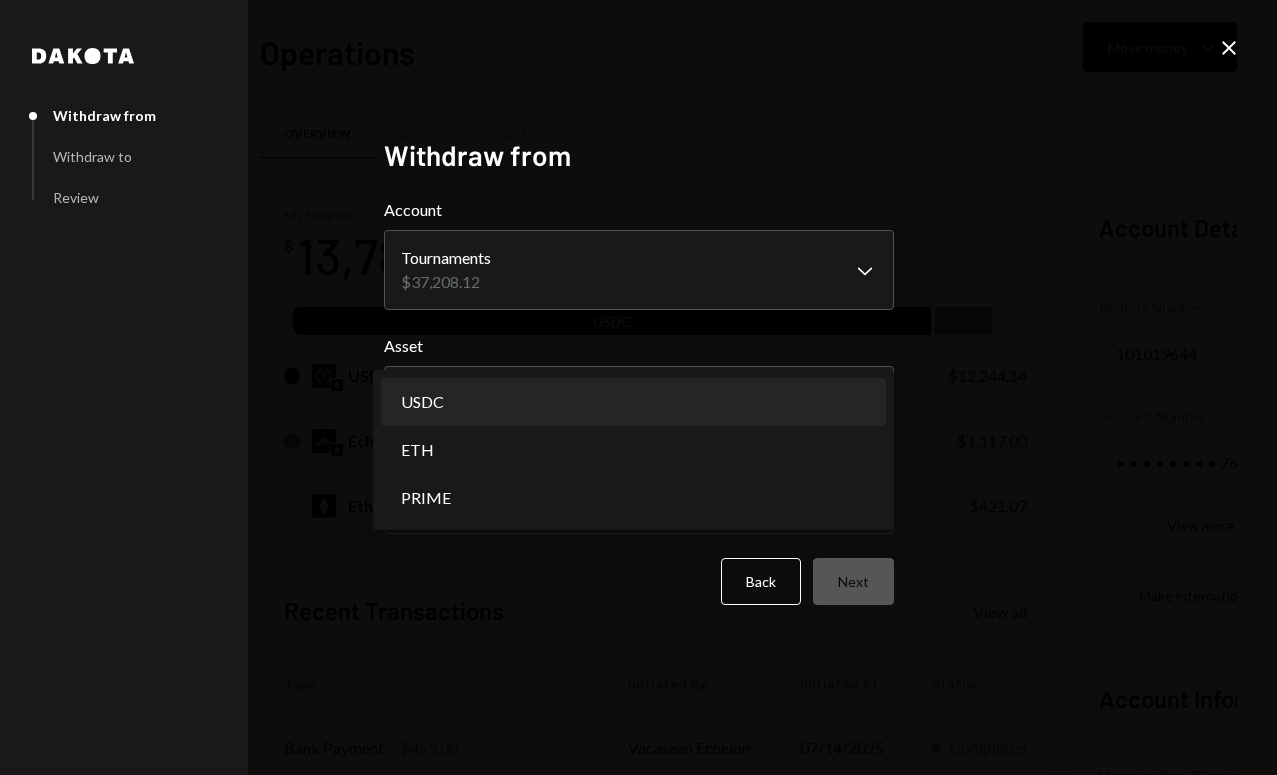 select on "****" 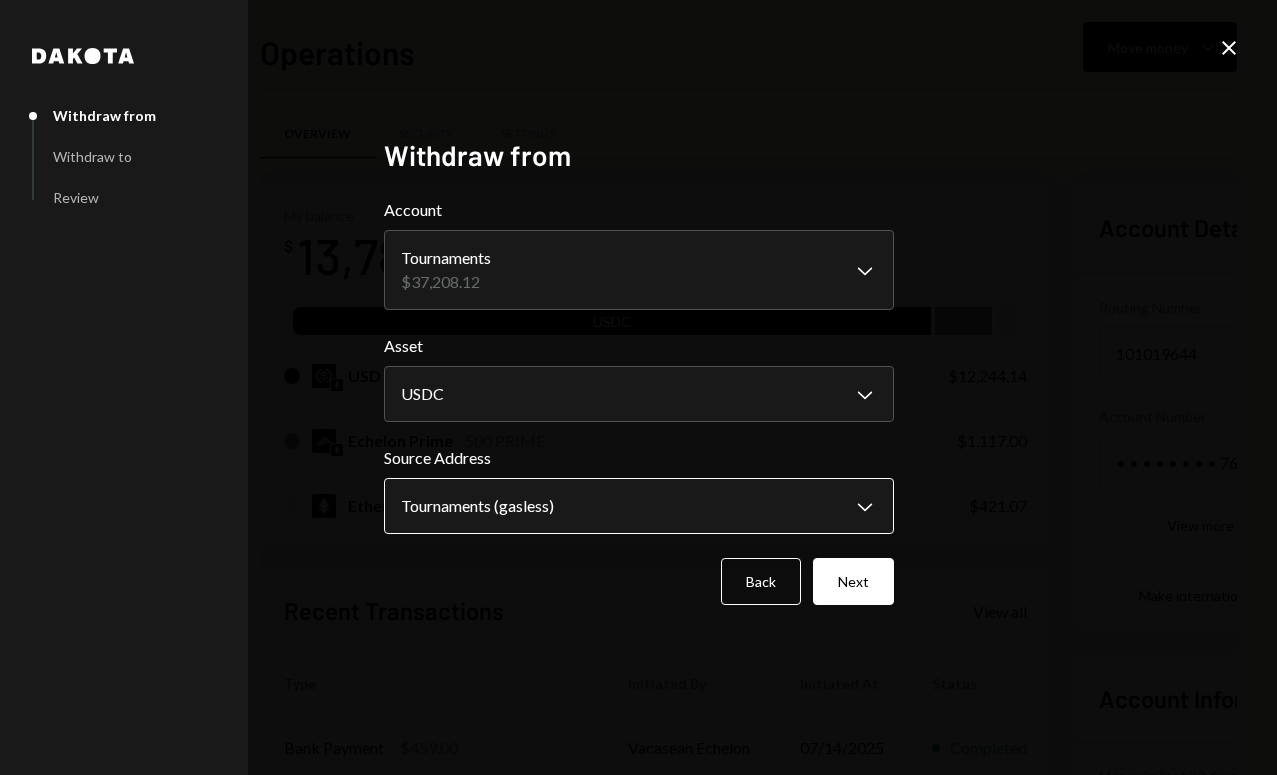 click on "E Echelon PRIME Fo... Caret Down Home Home Inbox Inbox Activities Transactions Accounts Accounts Caret Down Treasury (reserve) $[REDACTED] Tournaments $[REDACTED] Operations $[REDACTED] Cards $[REDACTED] Dollar Rewards User Recipients Team Team Operations Move money Caret Down Overview Security Settings My balance $ [REDACTED] USDC USD Coin $[REDACTED] Echelon Prime 500 PRIME $[REDACTED] Ethereum 0.14 ETH $[REDACTED] Recent Transactions View all Type Initiated By Initiated At Status Bank Payment $[REDACTED] Vacasean Echelon [DATE] Completed Billing Drawdown Withdrawal 250 USDC Dakota System [DATE] Completed Withdrawal 500 PRIME Steelhead Echelon [DATE] Completed Withdrawal 1,500 USDC Steelhead Echelon [DATE] Completed Withdrawal 1,000 USDC Steelhead Echelon [DATE] Completed Account Details Routing Number 101019644 Copy Account Number • • • • • • • • 7691 Show Copy View more details Right Arrow Make international deposit Right Arrow Account Information Money in (last 30 days) $[REDACTED] Dakota" at bounding box center (638, 387) 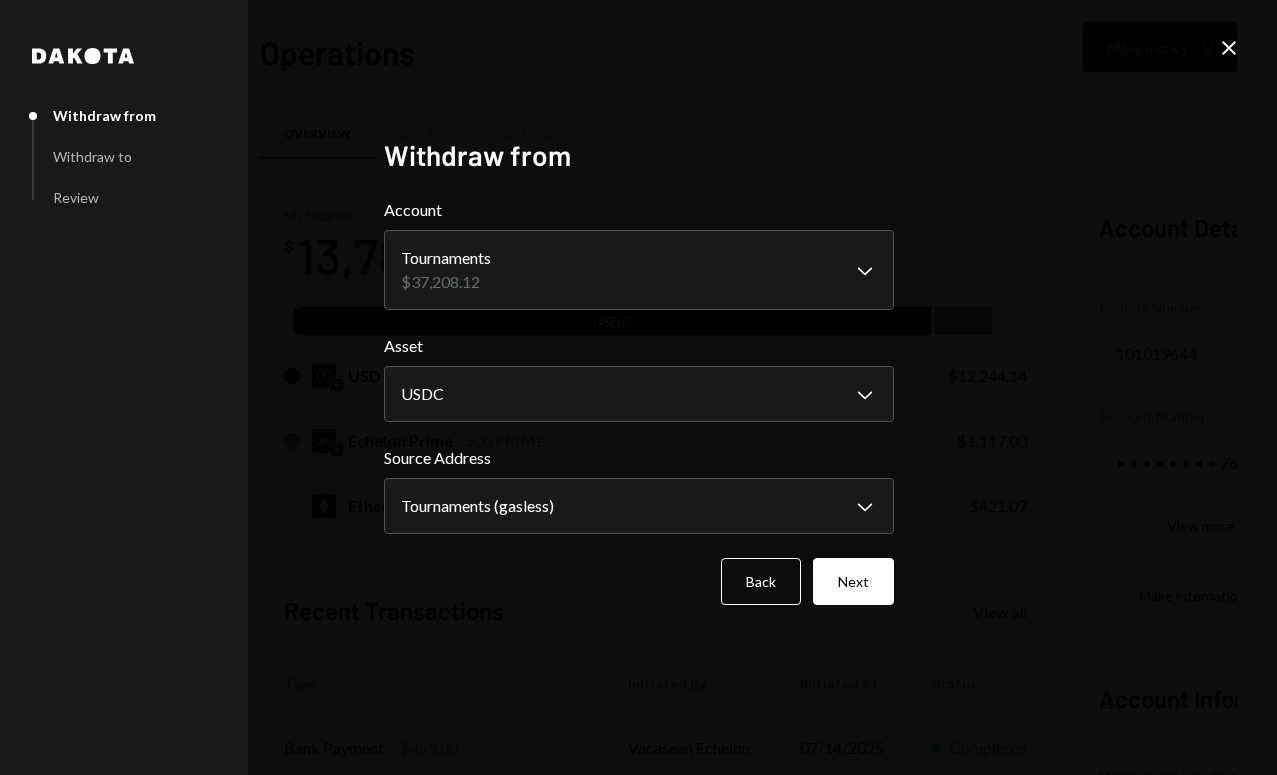 click on "Next" at bounding box center [853, 581] 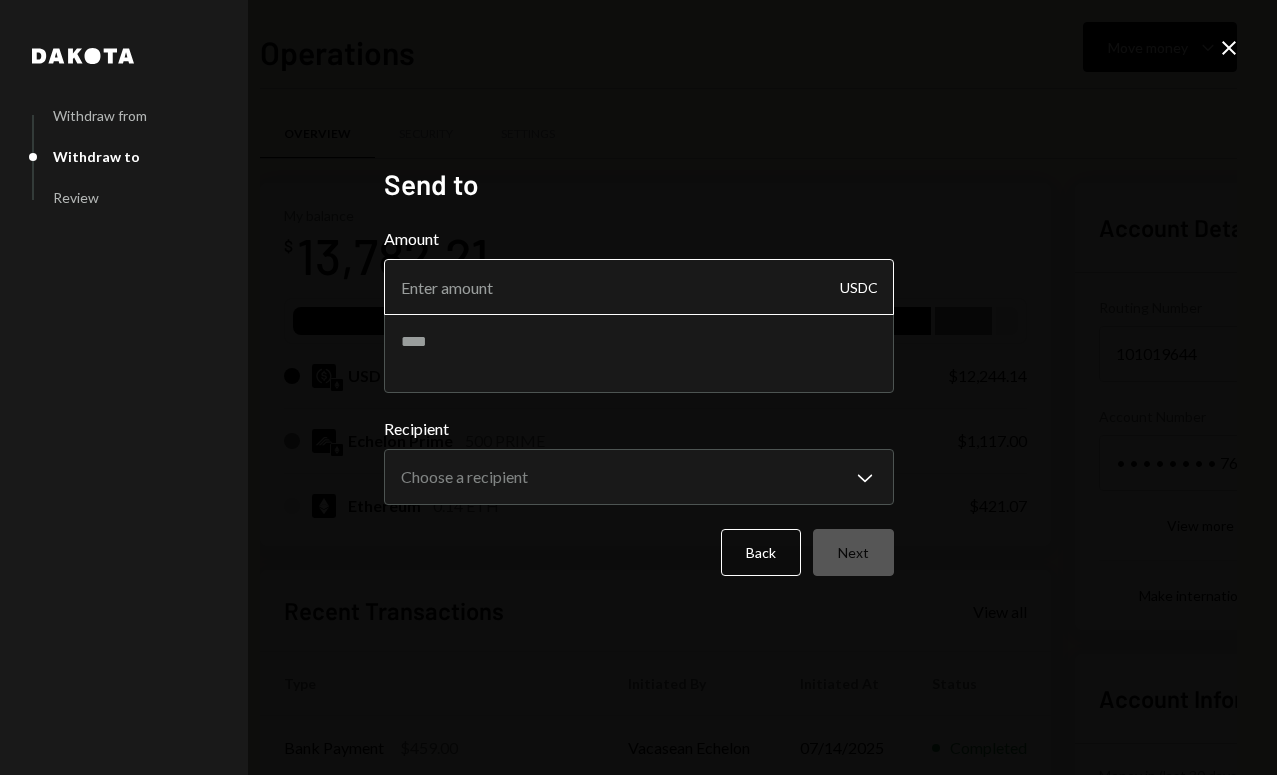 click on "Amount" at bounding box center (639, 287) 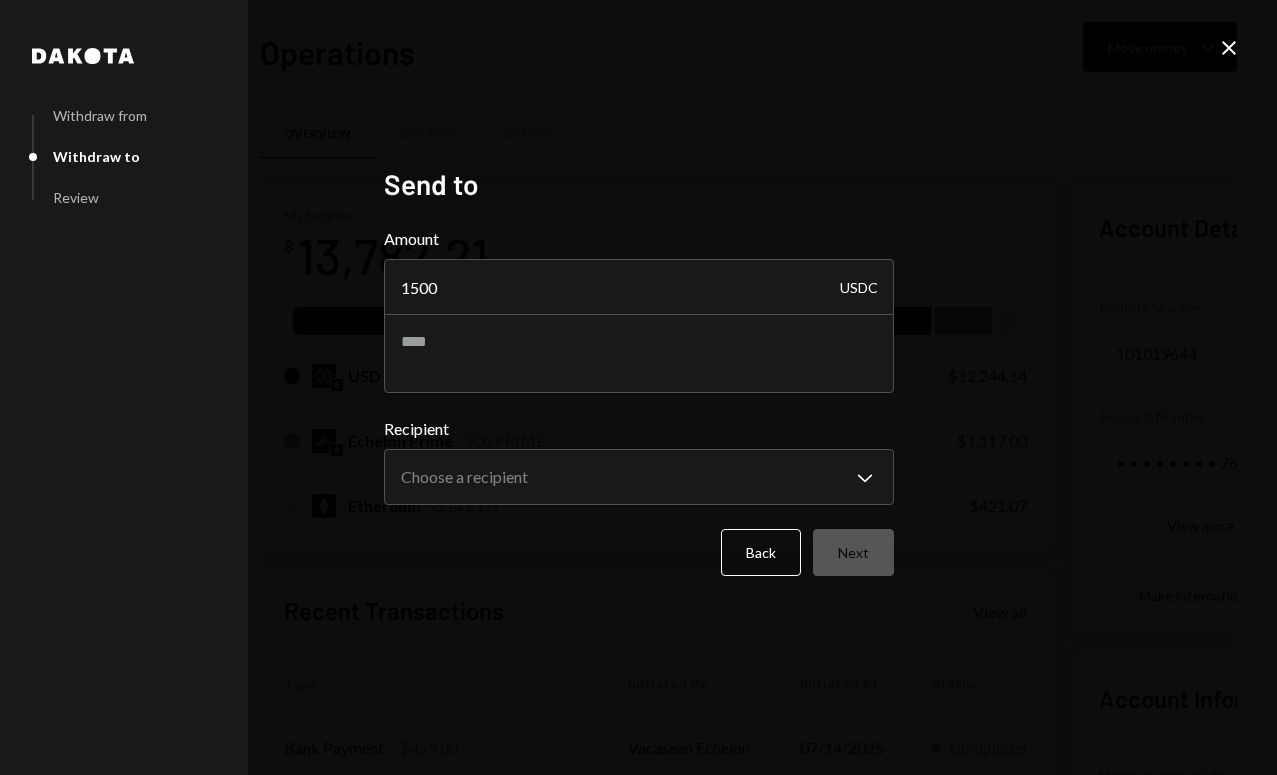 type on "1500" 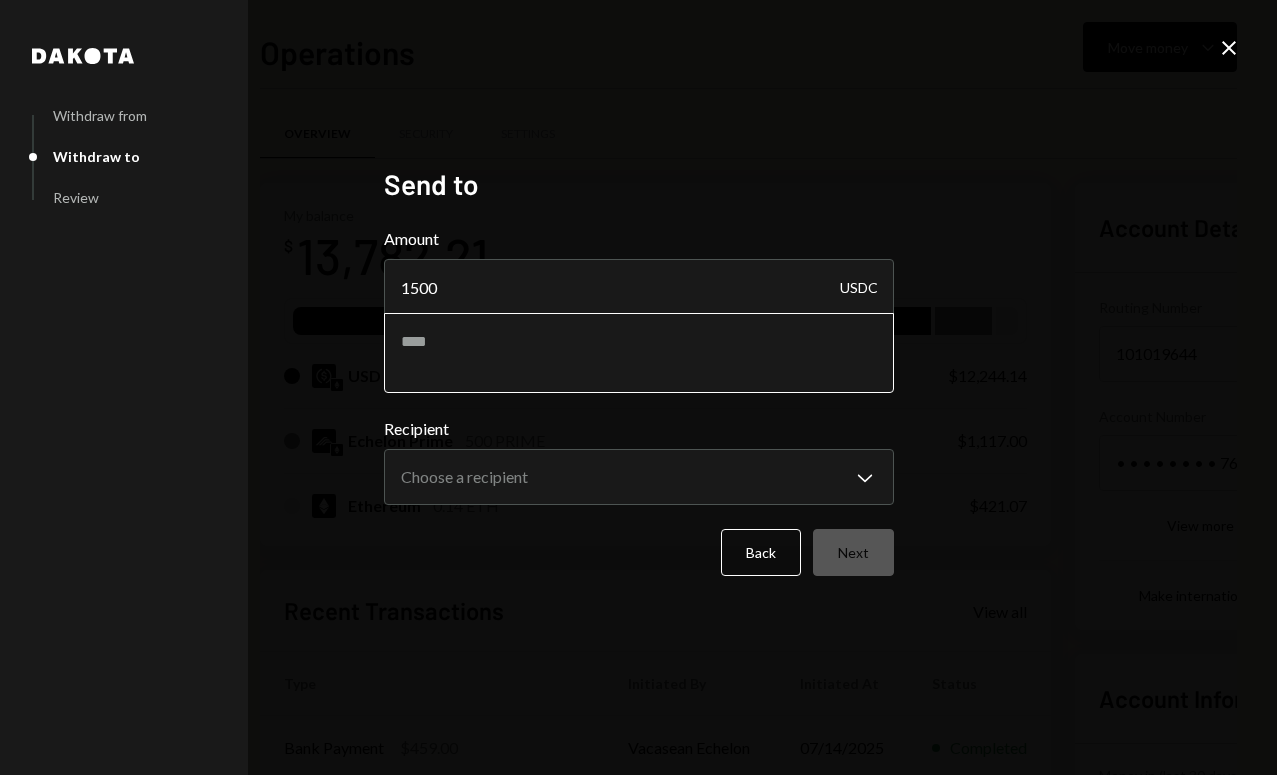 click at bounding box center [639, 353] 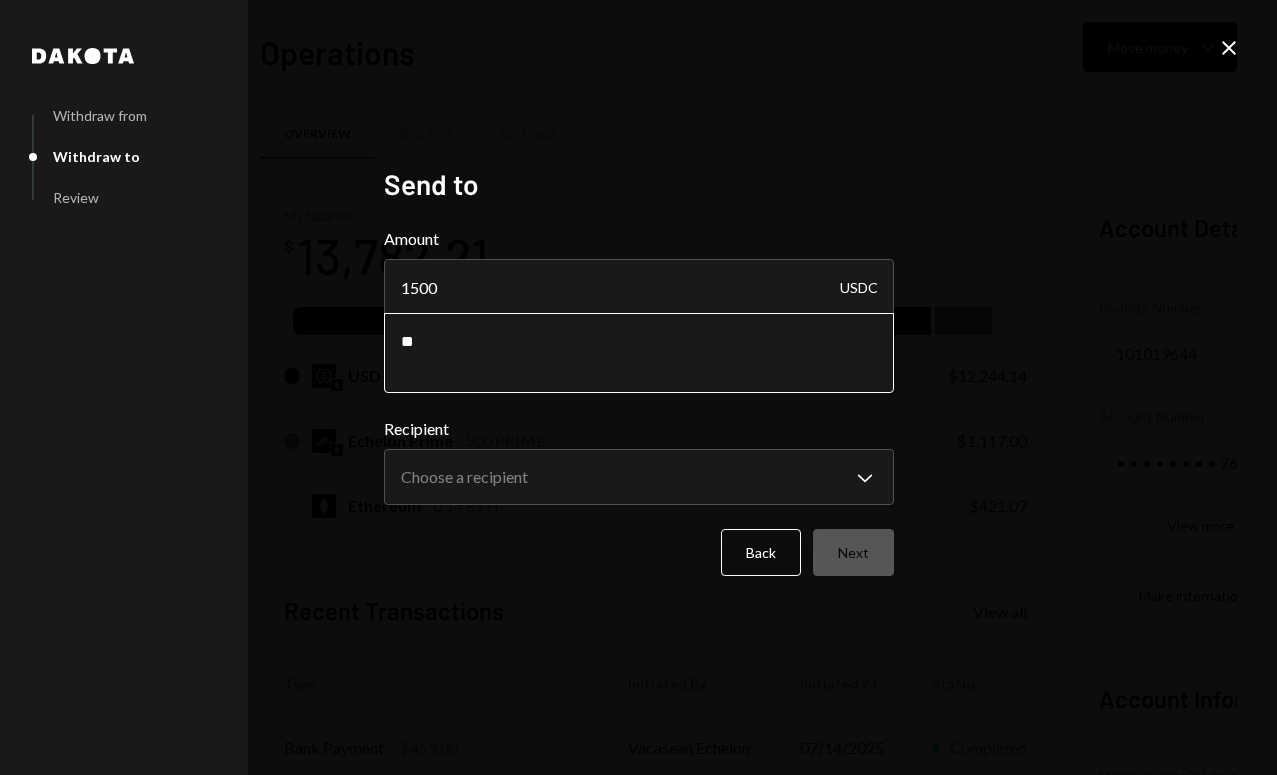 type on "*" 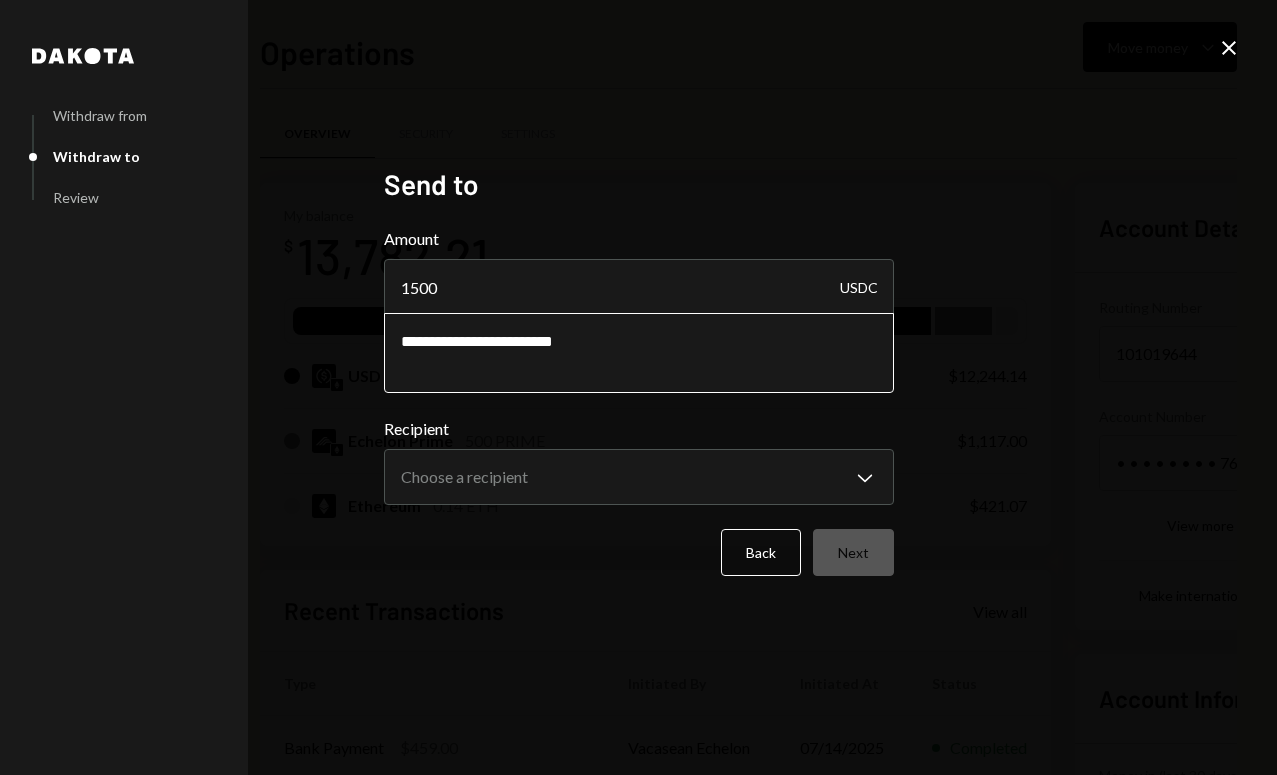 click on "**********" at bounding box center (639, 353) 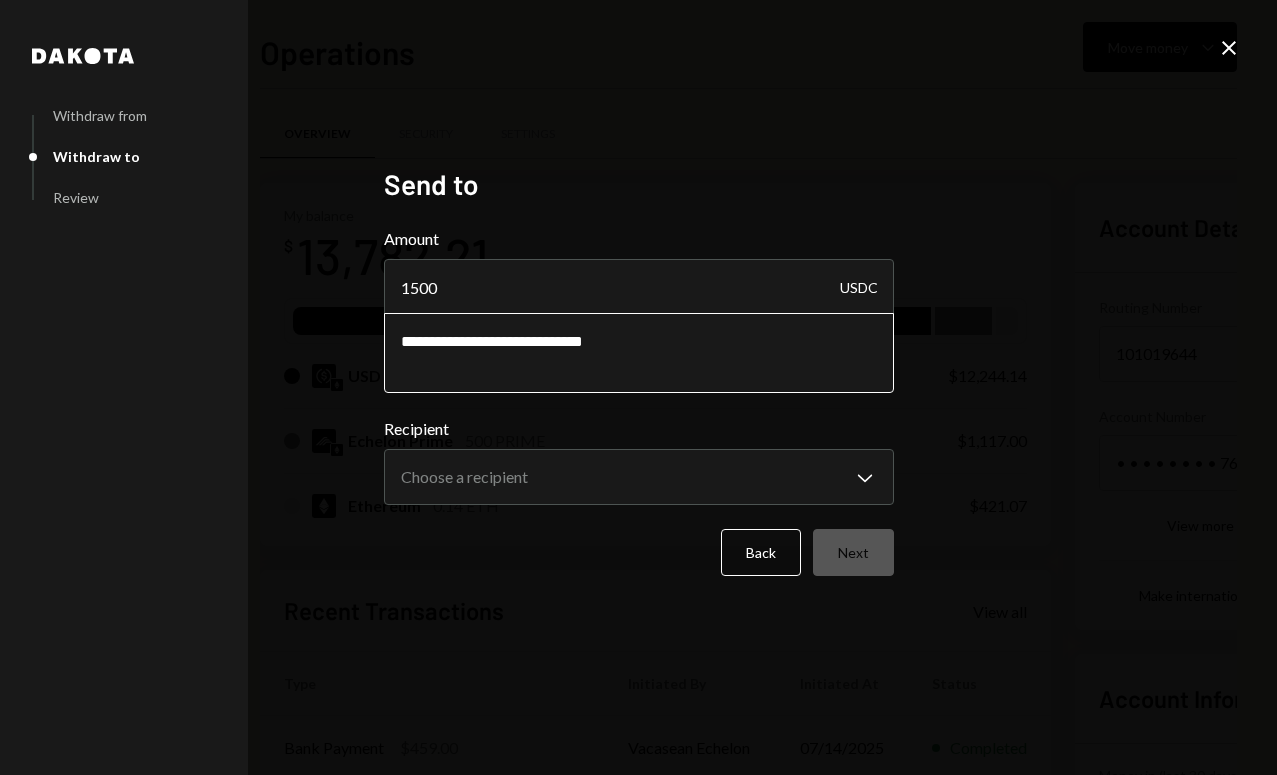 click on "**********" at bounding box center [639, 353] 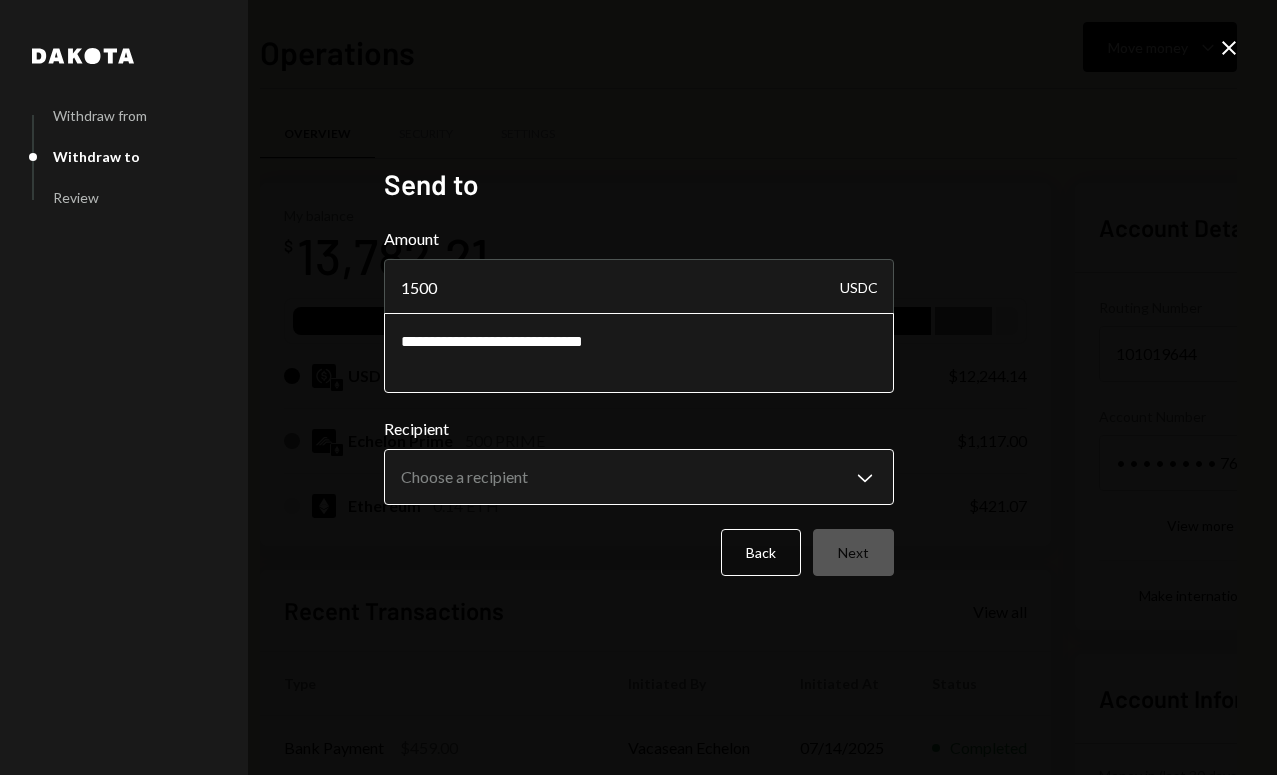 type on "**********" 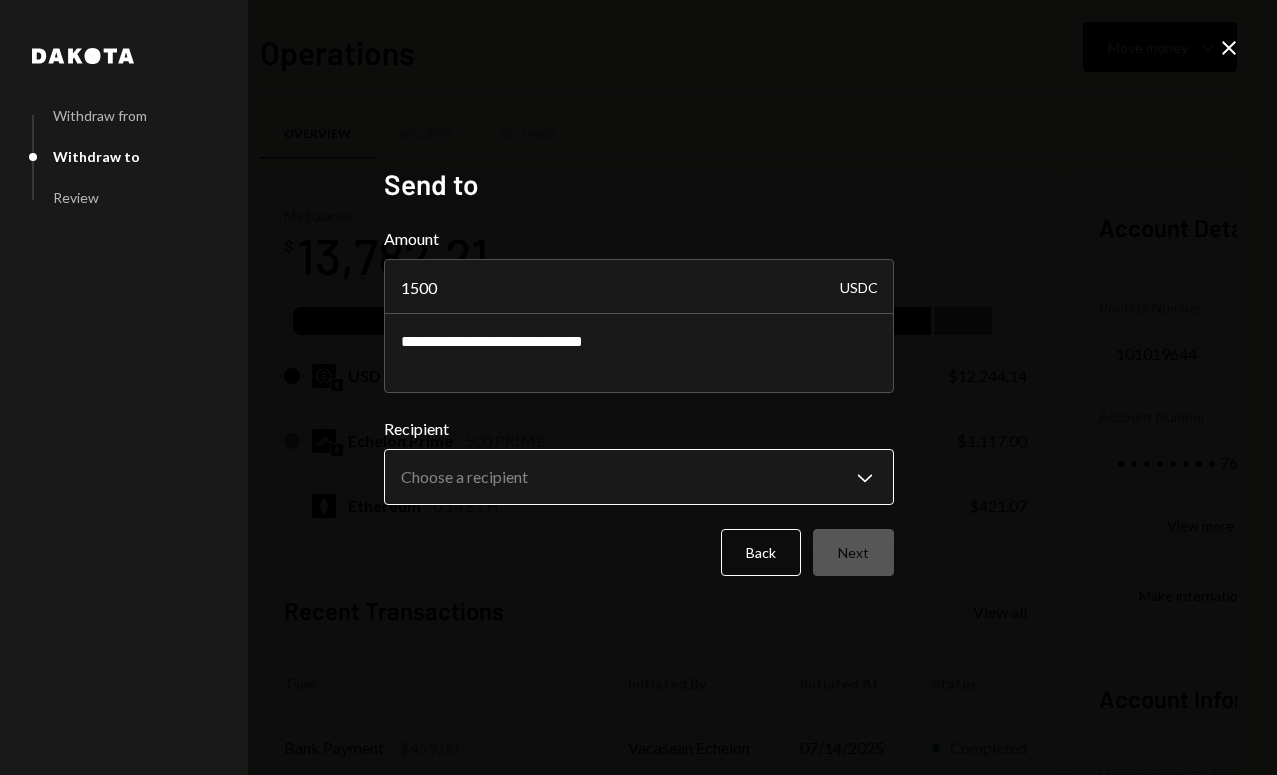 click on "E Echelon PRIME Fo... Caret Down Home Home Inbox Inbox Activities Transactions Accounts Accounts Caret Down Treasury (reserve) $[REDACTED] Tournaments $[REDACTED] Operations $[REDACTED] Cards $[REDACTED] Dollar Rewards User Recipients Team Team Operations Move money Caret Down Overview Security Settings My balance $ [REDACTED] USDC USD Coin $[REDACTED] Echelon Prime 500 PRIME $[REDACTED] Ethereum 0.14 ETH $[REDACTED] Recent Transactions View all Type Initiated By Initiated At Status Bank Payment $[REDACTED] Vacasean Echelon [DATE] Completed Billing Drawdown Withdrawal 250 USDC Dakota System [DATE] Completed Withdrawal 500 PRIME Steelhead Echelon [DATE] Completed Withdrawal 1,500 USDC Steelhead Echelon [DATE] Completed Withdrawal 1,000 USDC Steelhead Echelon [DATE] Completed Account Details Routing Number 101019644 Copy Account Number • • • • • • • • 7691 Show Copy View more details Right Arrow Make international deposit Right Arrow Account Information Money in (last 30 days) $[REDACTED] Dakota" at bounding box center (638, 387) 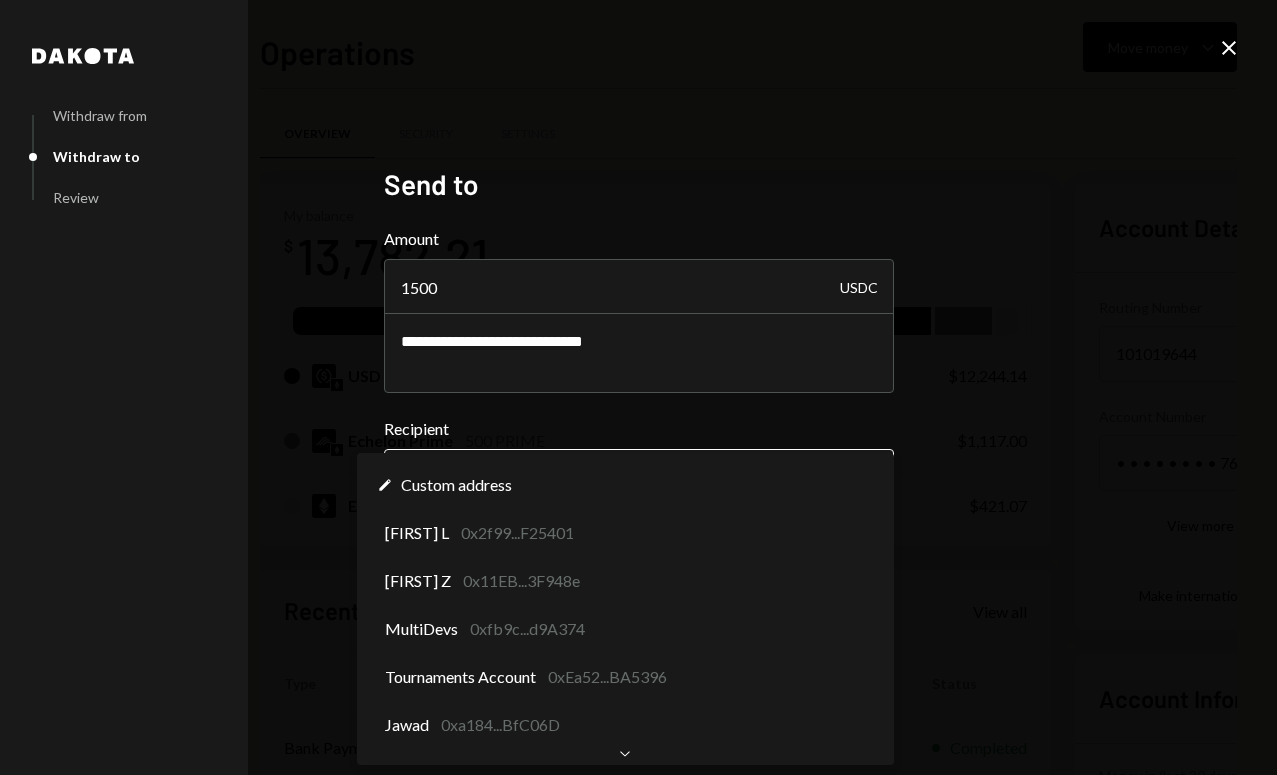scroll, scrollTop: 0, scrollLeft: 0, axis: both 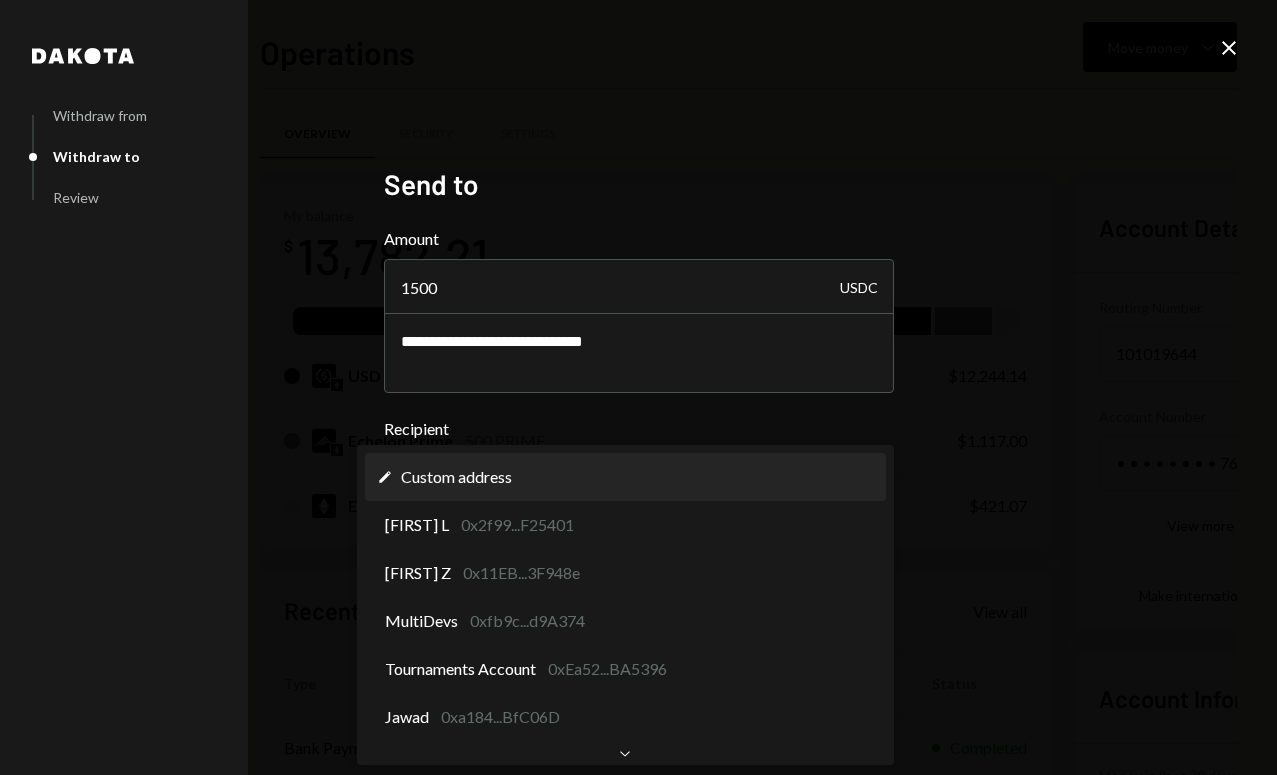 select on "**********" 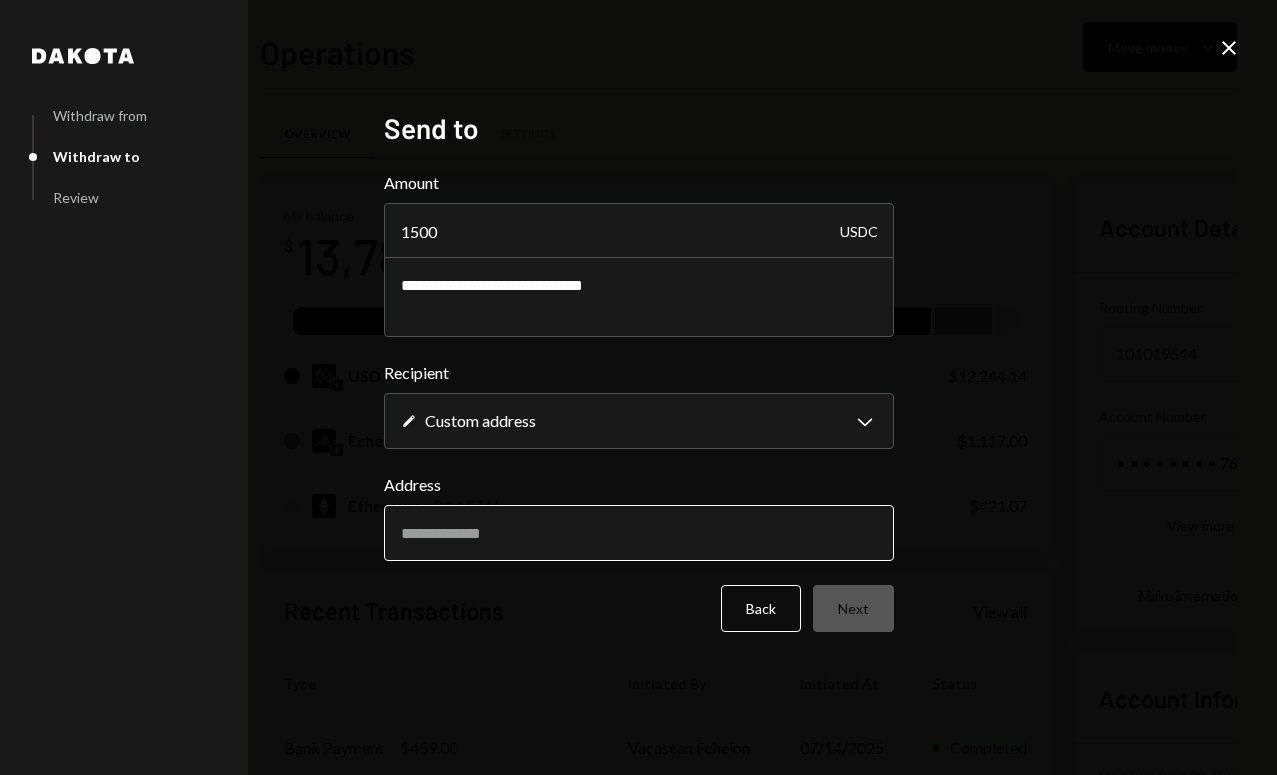 click on "Address" at bounding box center [639, 533] 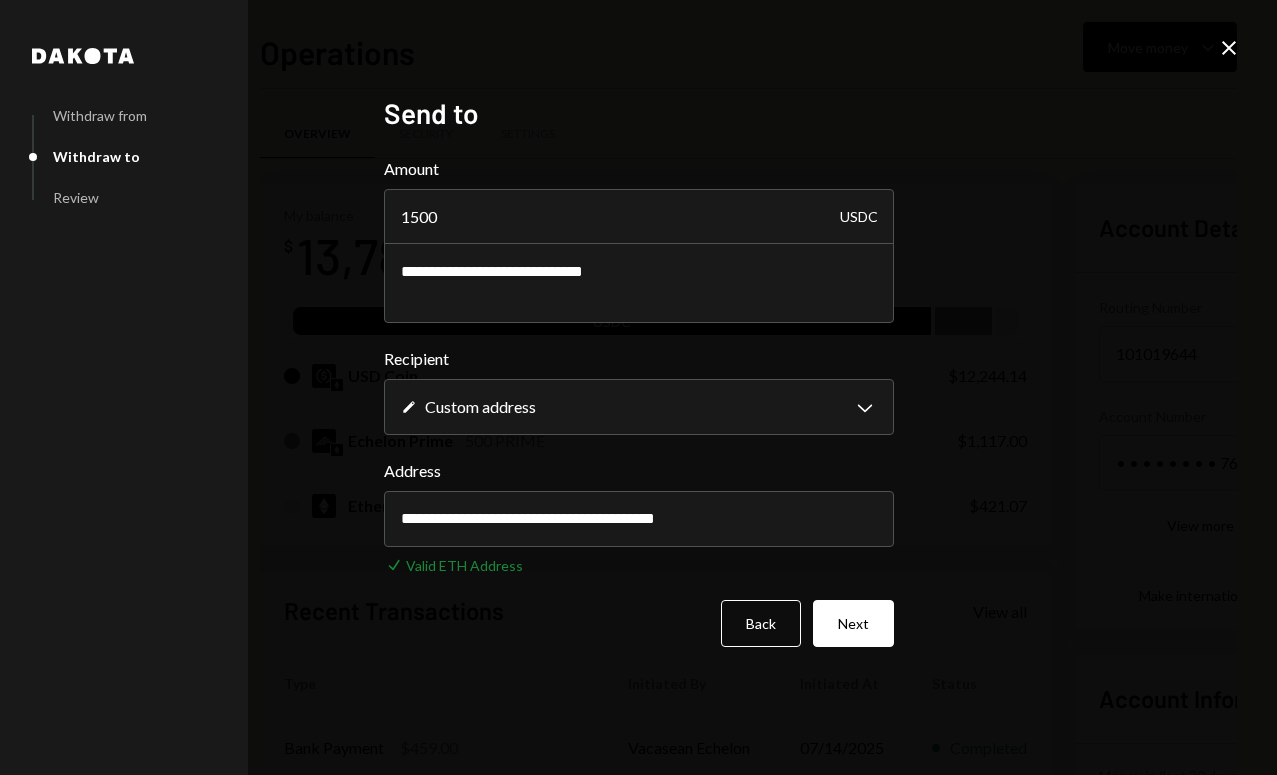 type on "**********" 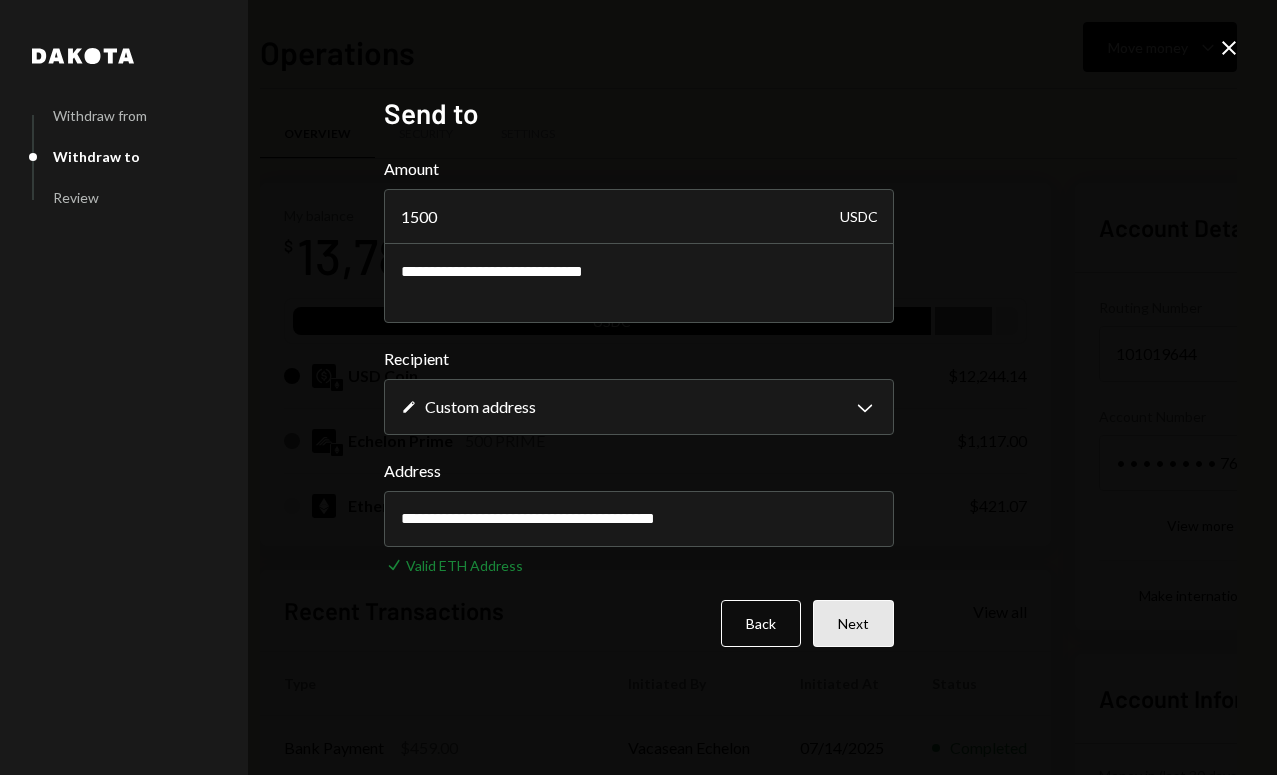 click on "Next" at bounding box center (853, 623) 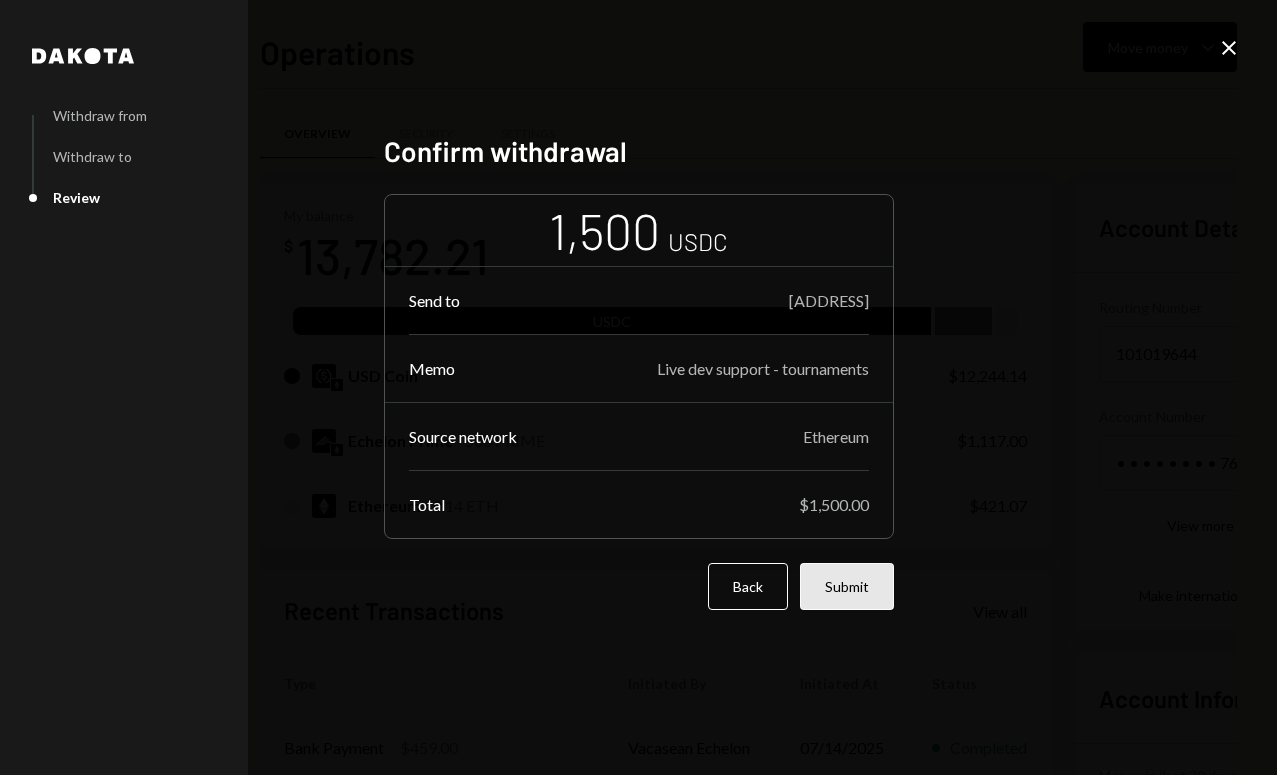 click on "Submit" at bounding box center [847, 586] 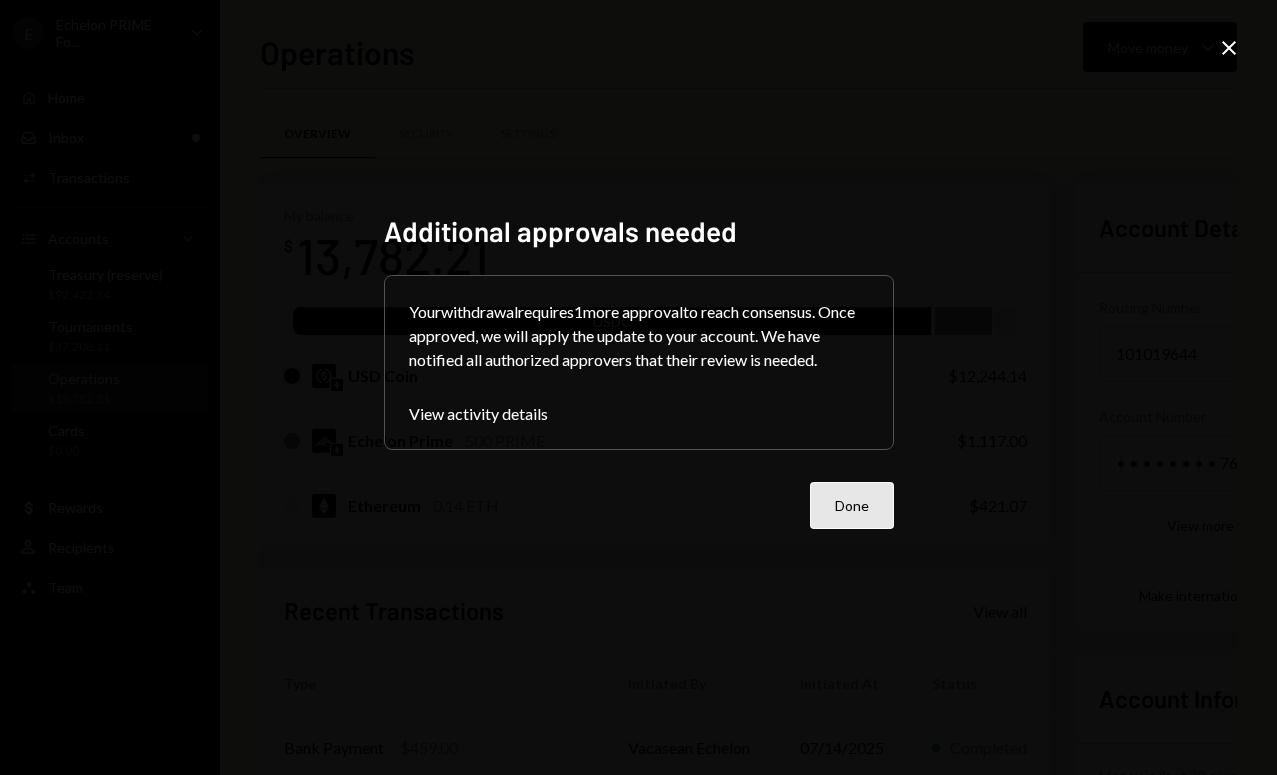 click on "Done" at bounding box center [852, 505] 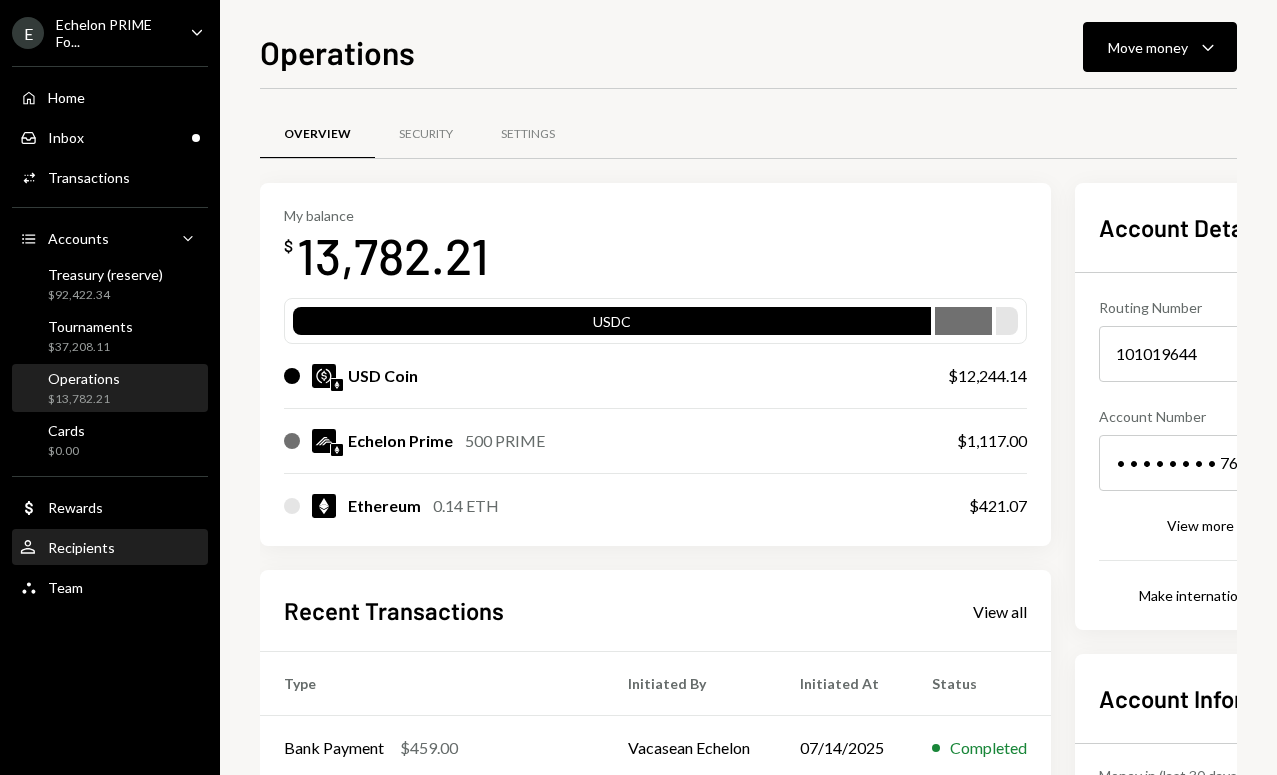 click on "Recipients" at bounding box center [81, 547] 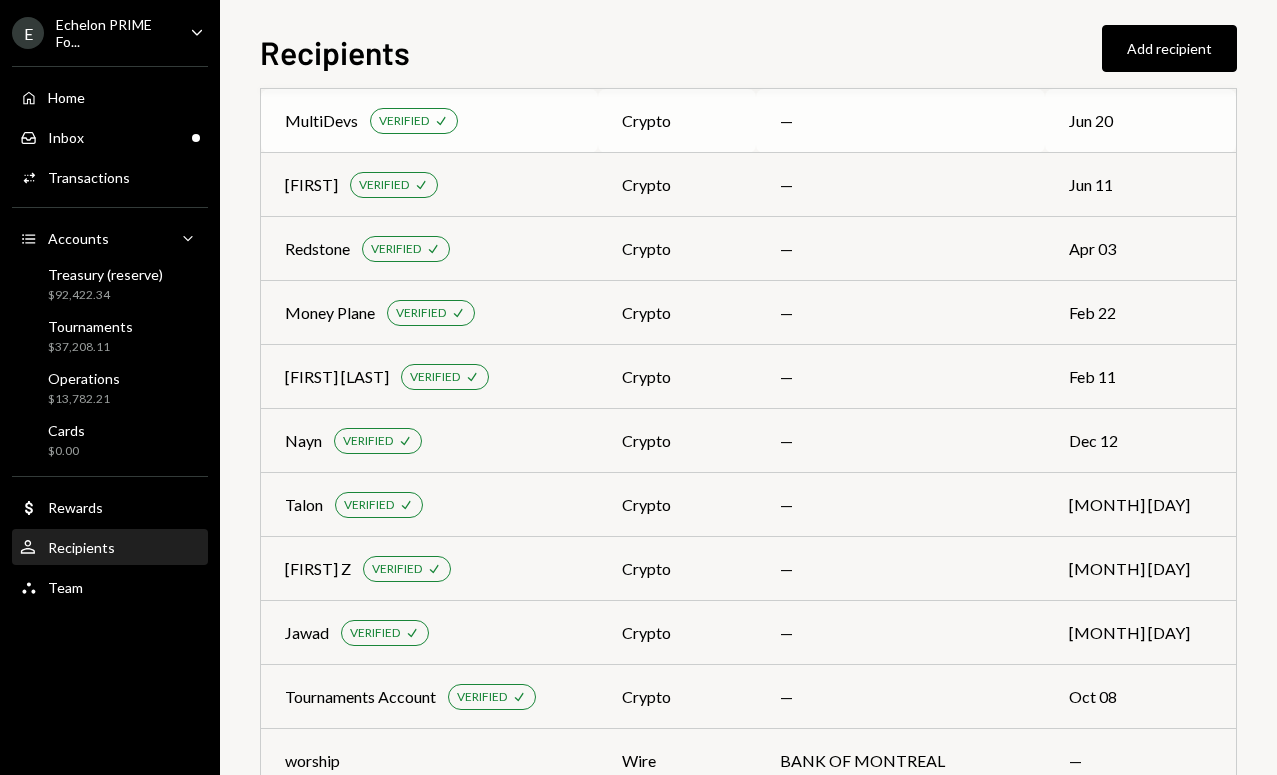 scroll, scrollTop: 412, scrollLeft: 0, axis: vertical 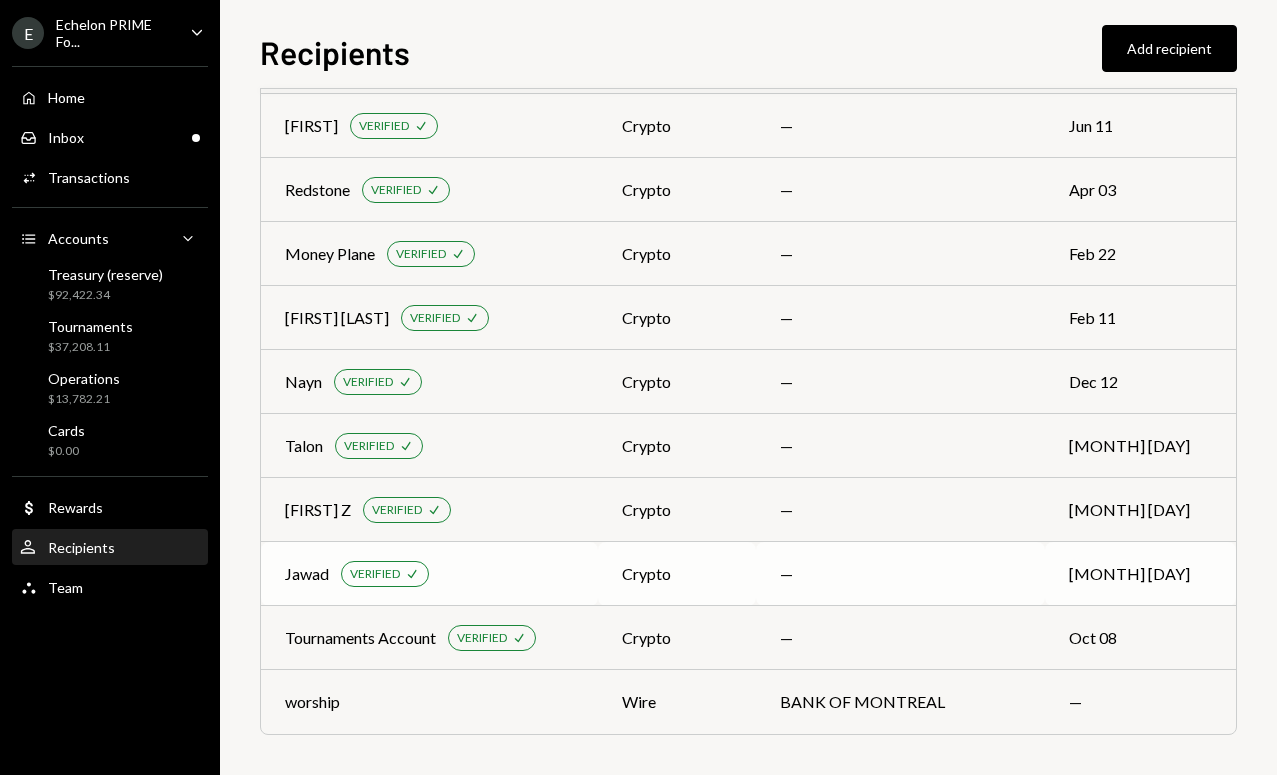 click on "crypto" at bounding box center (677, 574) 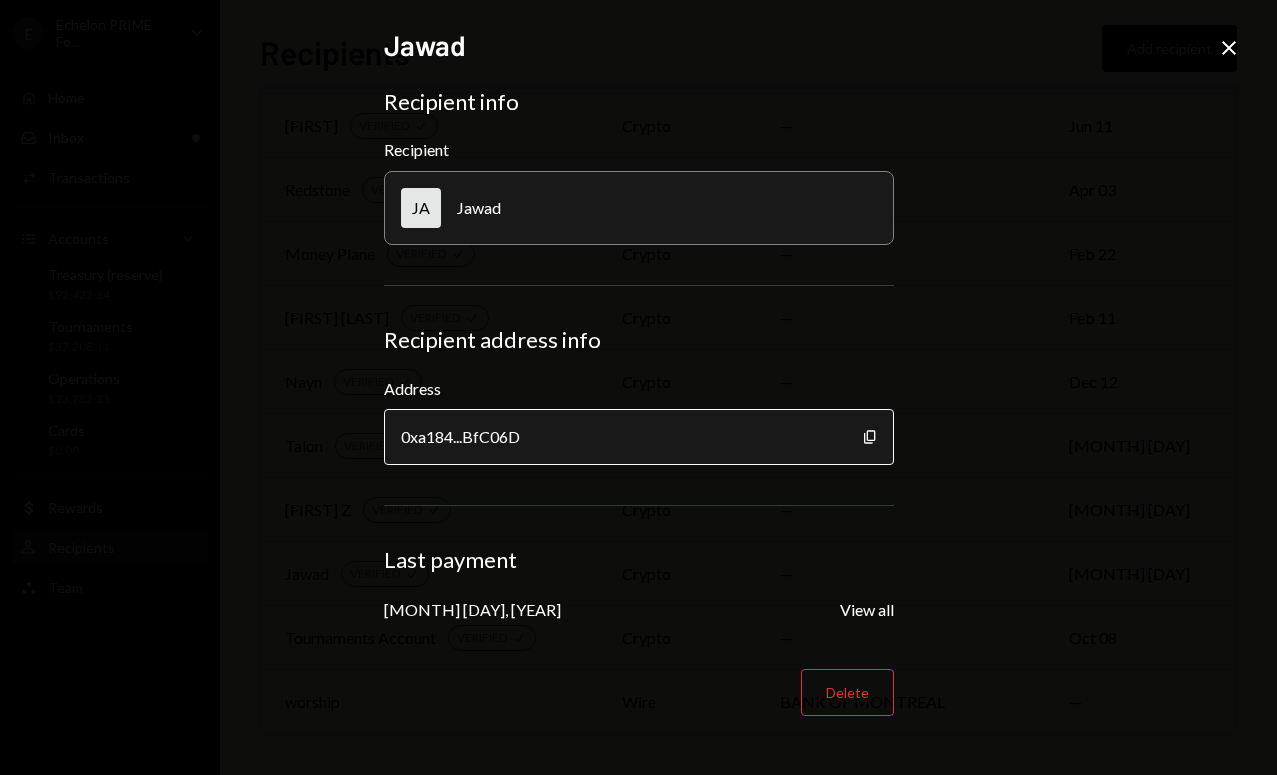 click on "0xa184...BfC06D" at bounding box center (639, 437) 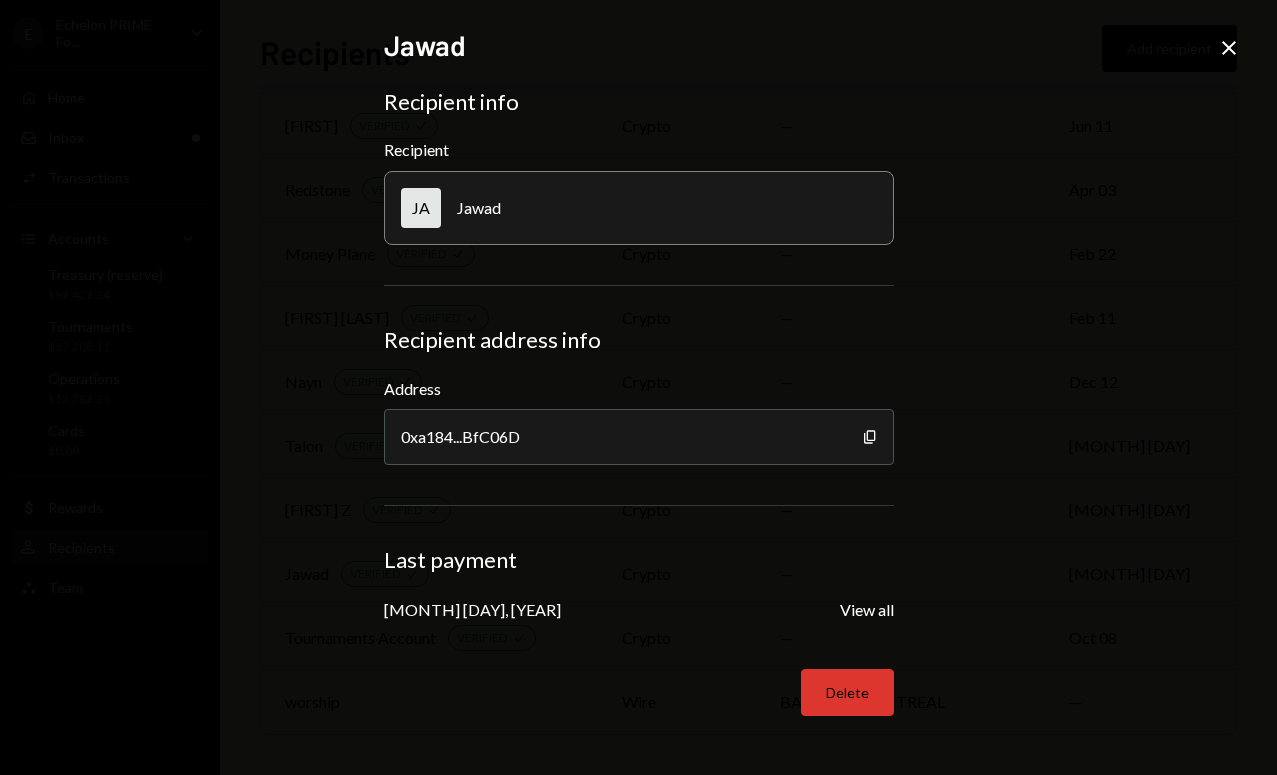click on "Delete" at bounding box center [847, 692] 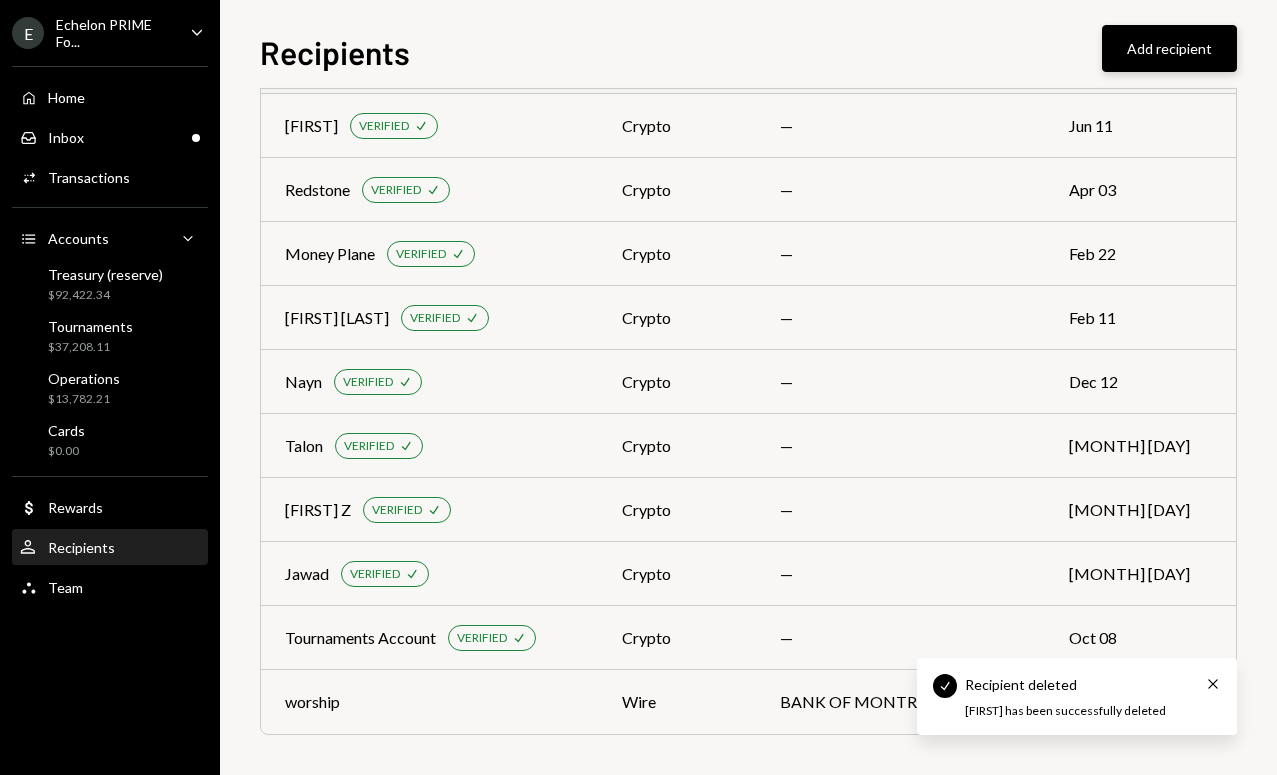 click on "Add recipient" at bounding box center (1169, 48) 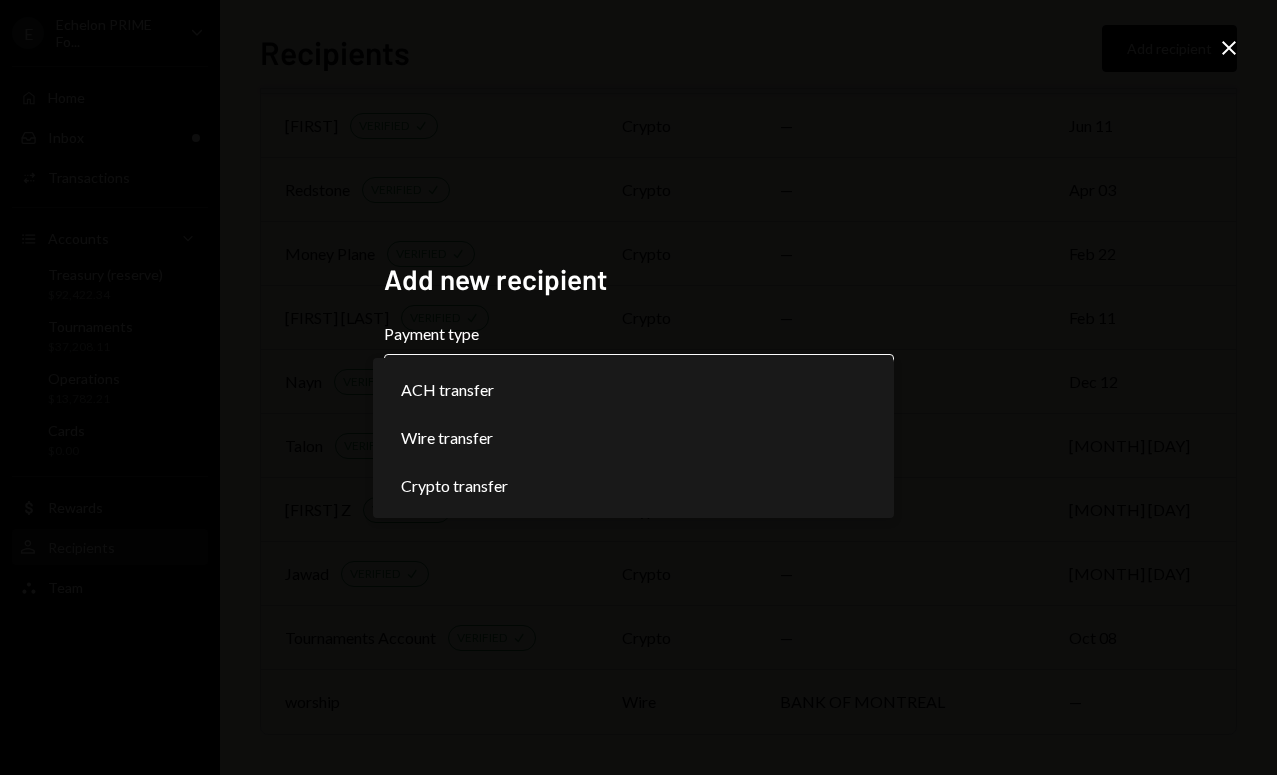 click on "E Echelon PRIME Fo... Caret Down Home Home Inbox Inbox Activities Transactions Accounts Accounts Caret Down Treasury (reserve) $[REDACTED] Tournaments $[REDACTED] Operations $[REDACTED] Cards $[REDACTED] Dollar Rewards User Recipients Team Team Recipients Add recipient Name Payment type Bank name Last payment Walkers wire The Bank of New York Mellon [DATE] [FIRST] [LAST] VERIFIED Check crypto — [DATE] [FIRST] (updated) VERIFIED Check crypto — [DATE] Hamhocks42 ach BANK OF ANN ARBOR [DATE] MultiDevs VERIFIED Check crypto — [DATE] Akeem VERIFIED Check crypto — [DATE] Redstone VERIFIED Check crypto — [DATE] Money Plane VERIFIED Check crypto — [DATE] [FIRST] [LAST] VERIFIED Check crypto — [DATE] Nayn VERIFIED Check crypto — [DATE] Talon VERIFIED Check crypto — [DATE] Kevin Z VERIFIED Check crypto — [DATE] [FIRST] VERIFIED Check crypto — [DATE] Tournaments Account VERIFIED Check crypto — [DATE] worship wire BANK OF MONTREAL — Recipients - Dakota Add new recipient Payment type Choose an payment type Next" at bounding box center [638, 387] 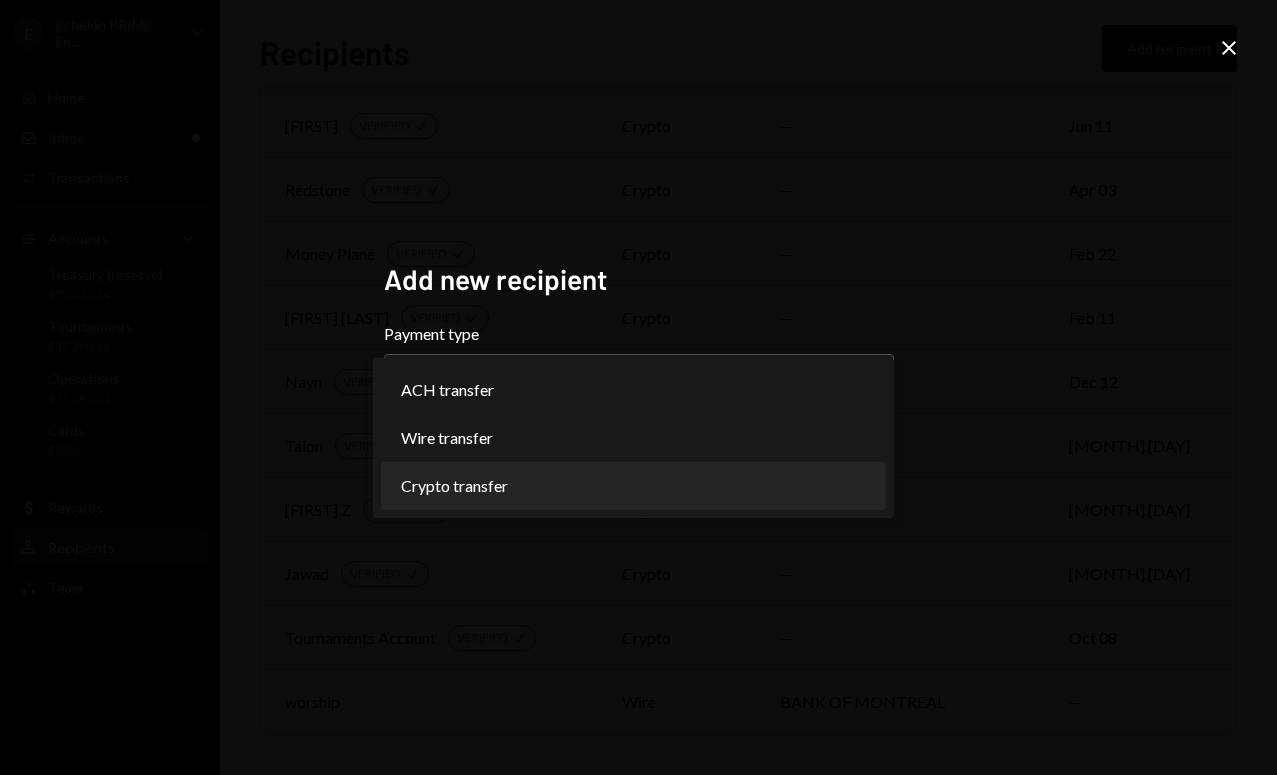 select on "******" 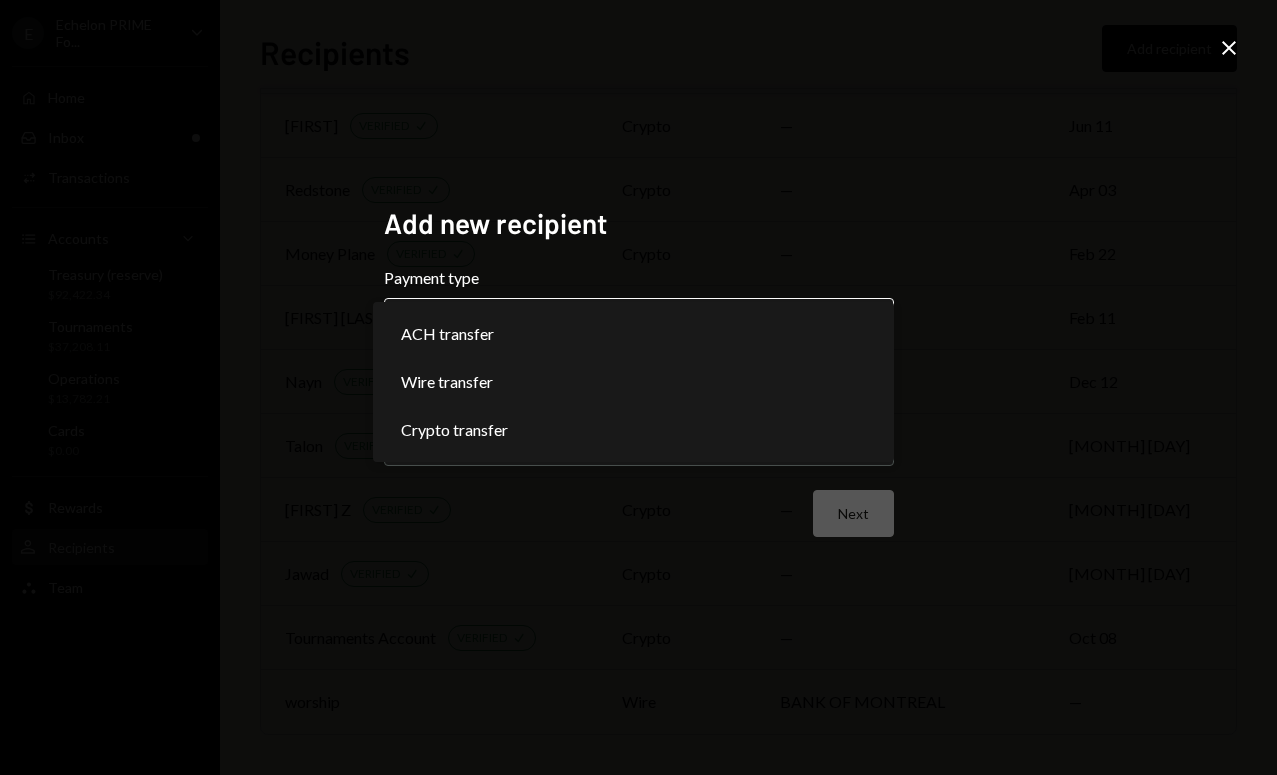 click on "E Echelon PRIME Fo... Caret Down Home Home Inbox Inbox Activities Transactions Accounts Accounts Caret Down Treasury (reserve) $[REDACTED] Tournaments $[REDACTED] Operations $[REDACTED] Cards $[REDACTED] Dollar Rewards User Recipients Team Team Recipients Add recipient Name Payment type Bank name Last payment Walkers wire The Bank of New York Mellon [DATE] [FIRST] [LAST] VERIFIED Check crypto — [DATE] [FIRST] (updated) VERIFIED Check crypto — [DATE] Hamhocks42 ach BANK OF ANN ARBOR [DATE] MultiDevs VERIFIED Check crypto — [DATE] Akeem VERIFIED Check crypto — [DATE] Redstone VERIFIED Check crypto — [DATE] Money Plane VERIFIED Check crypto — [DATE] [FIRST] [LAST] VERIFIED Check crypto — [DATE] Nayn VERIFIED Check crypto — [DATE] Talon VERIFIED Check crypto — [DATE] Kevin Z VERIFIED Check crypto — [DATE] [FIRST] VERIFIED Check crypto — [DATE] Tournaments Account VERIFIED Check crypto — [DATE] worship wire BANK OF MONTREAL — Recipients - Dakota Add new recipient Payment type Crypto transfer Chevron Down" at bounding box center [638, 387] 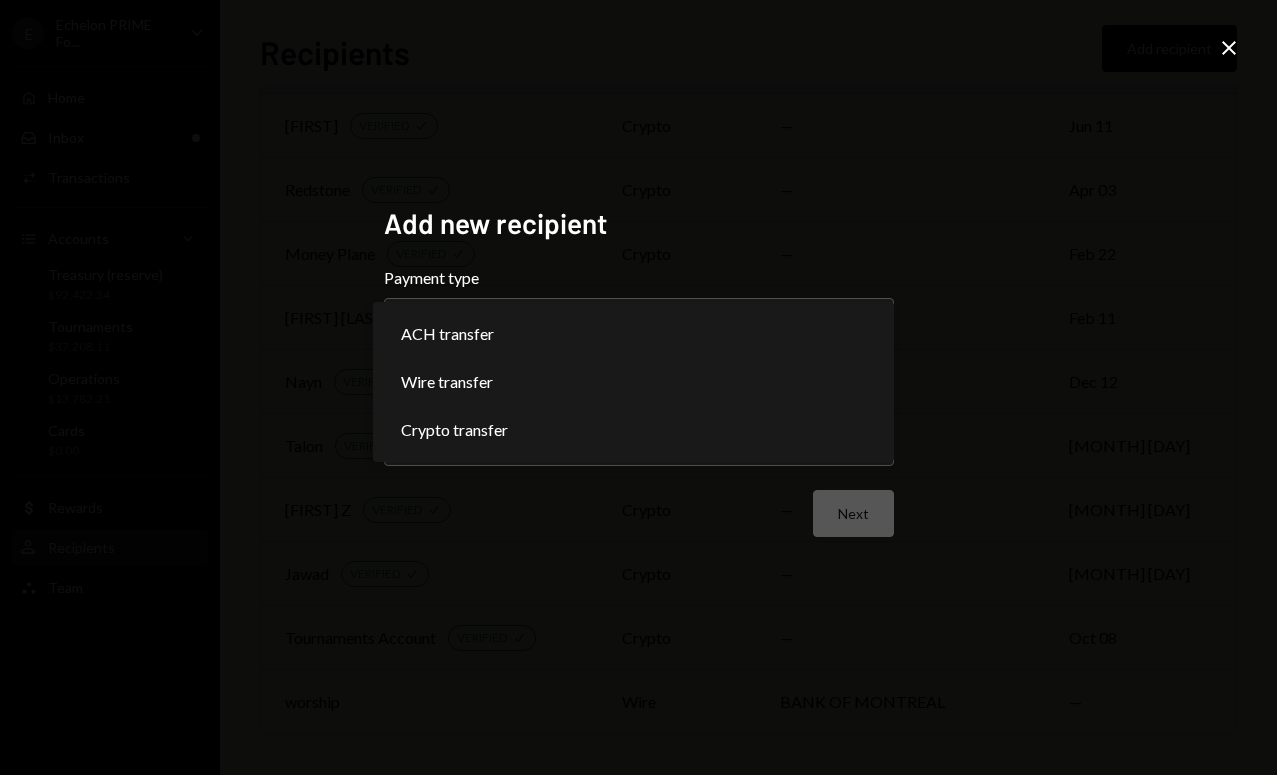 click on "E Echelon PRIME Fo... Caret Down Home Home Inbox Inbox Activities Transactions Accounts Accounts Caret Down Treasury (reserve) $[REDACTED] Tournaments $[REDACTED] Operations $[REDACTED] Cards $[REDACTED] Dollar Rewards User Recipients Team Team Recipients Add recipient Name Payment type Bank name Last payment Walkers wire The Bank of New York Mellon [DATE] [FIRST] [LAST] VERIFIED Check crypto — [DATE] [FIRST] (updated) VERIFIED Check crypto — [DATE] Hamhocks42 ach BANK OF ANN ARBOR [DATE] MultiDevs VERIFIED Check crypto — [DATE] Akeem VERIFIED Check crypto — [DATE] Redstone VERIFIED Check crypto — [DATE] Money Plane VERIFIED Check crypto — [DATE] [FIRST] [LAST] VERIFIED Check crypto — [DATE] Nayn VERIFIED Check crypto — [DATE] Talon VERIFIED Check crypto — [DATE] Kevin Z VERIFIED Check crypto — [DATE] [FIRST] VERIFIED Check crypto — [DATE] Tournaments Account VERIFIED Check crypto — [DATE] worship wire BANK OF MONTREAL — Recipients - Dakota Add new recipient Payment type Crypto transfer Chevron Down" at bounding box center [638, 387] 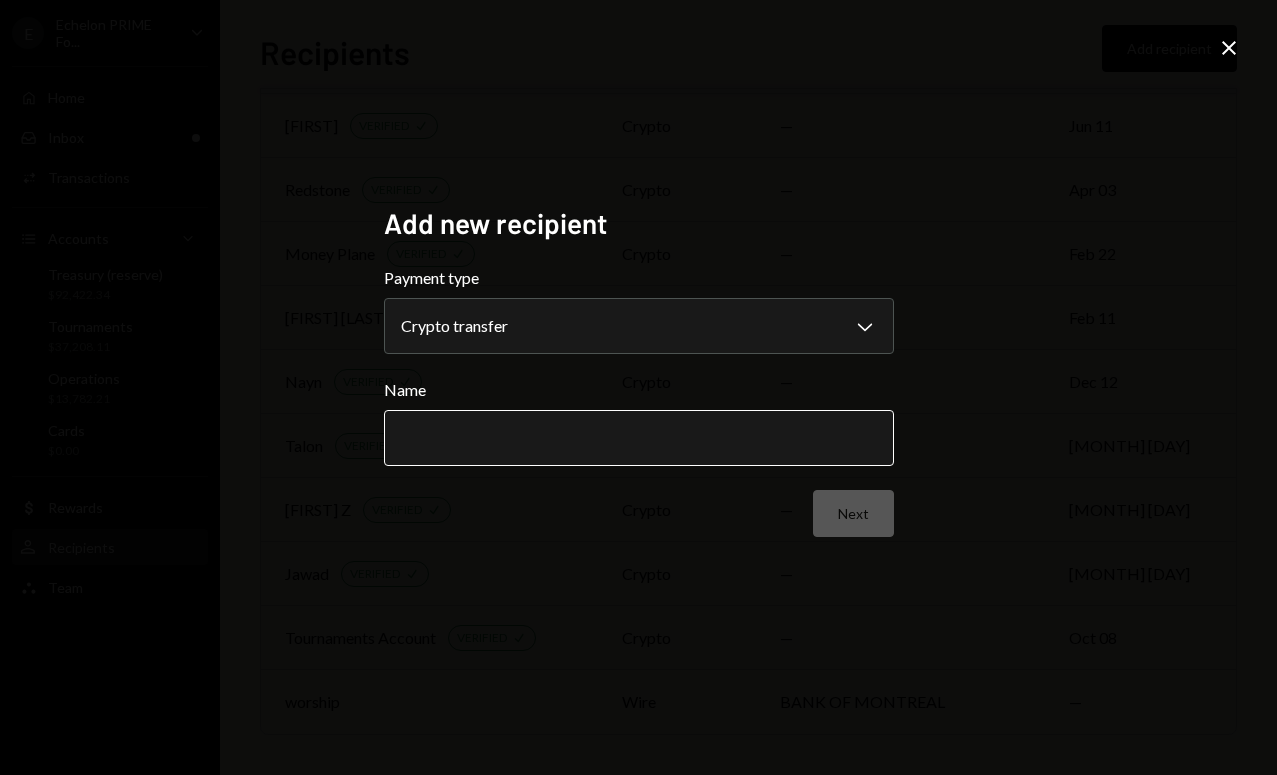 click on "Name" at bounding box center (639, 438) 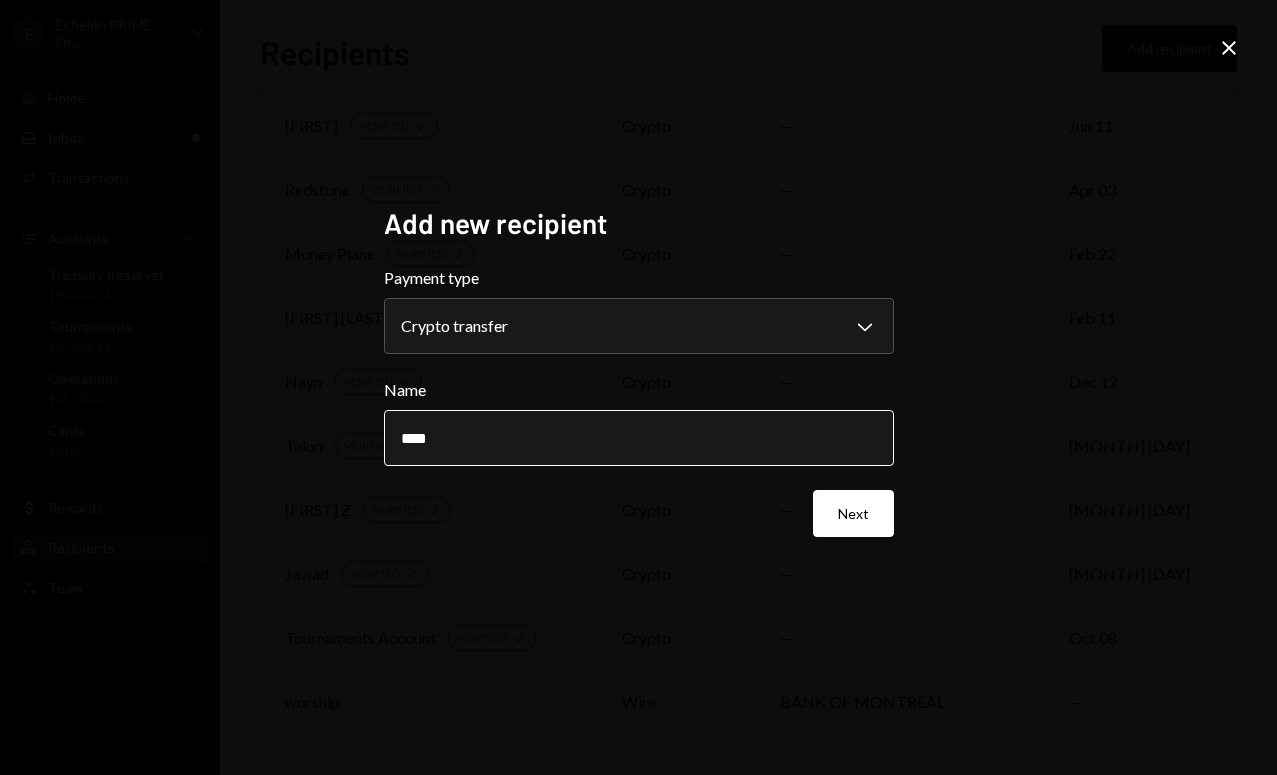 type on "*****" 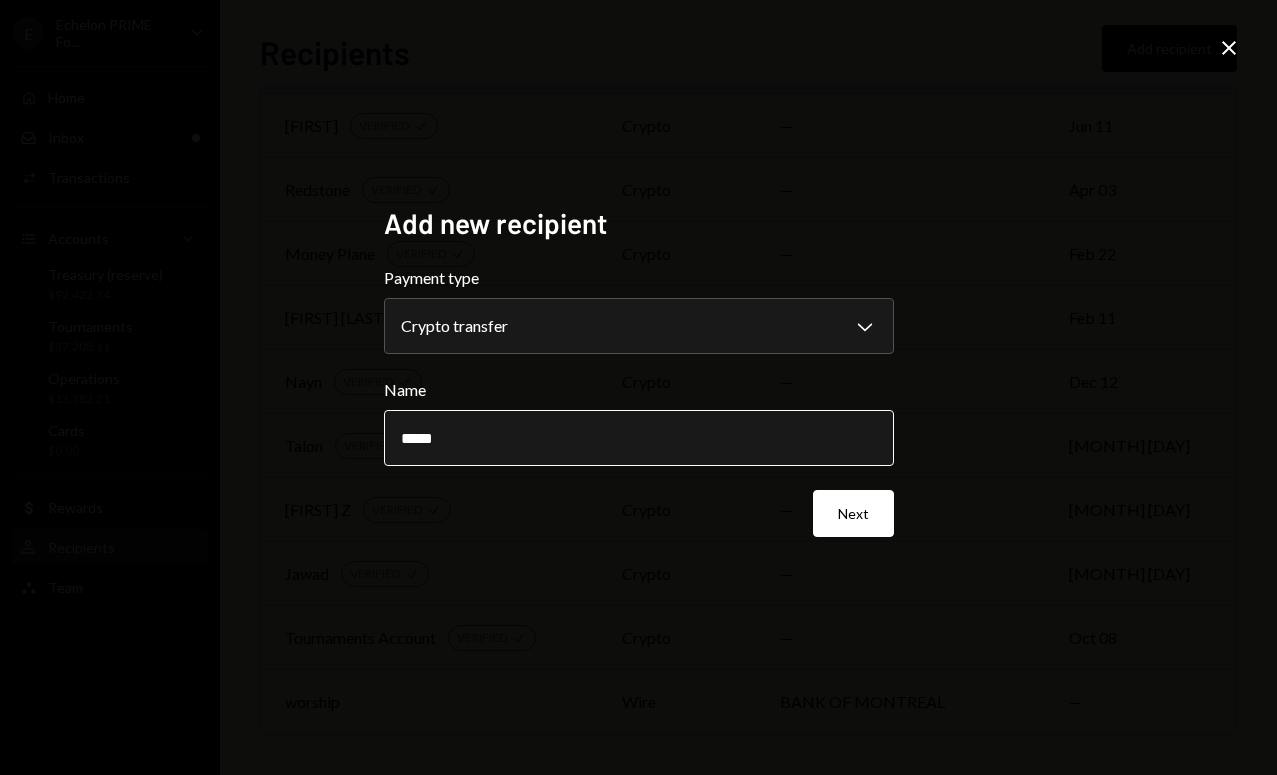 click on "Next" at bounding box center [853, 513] 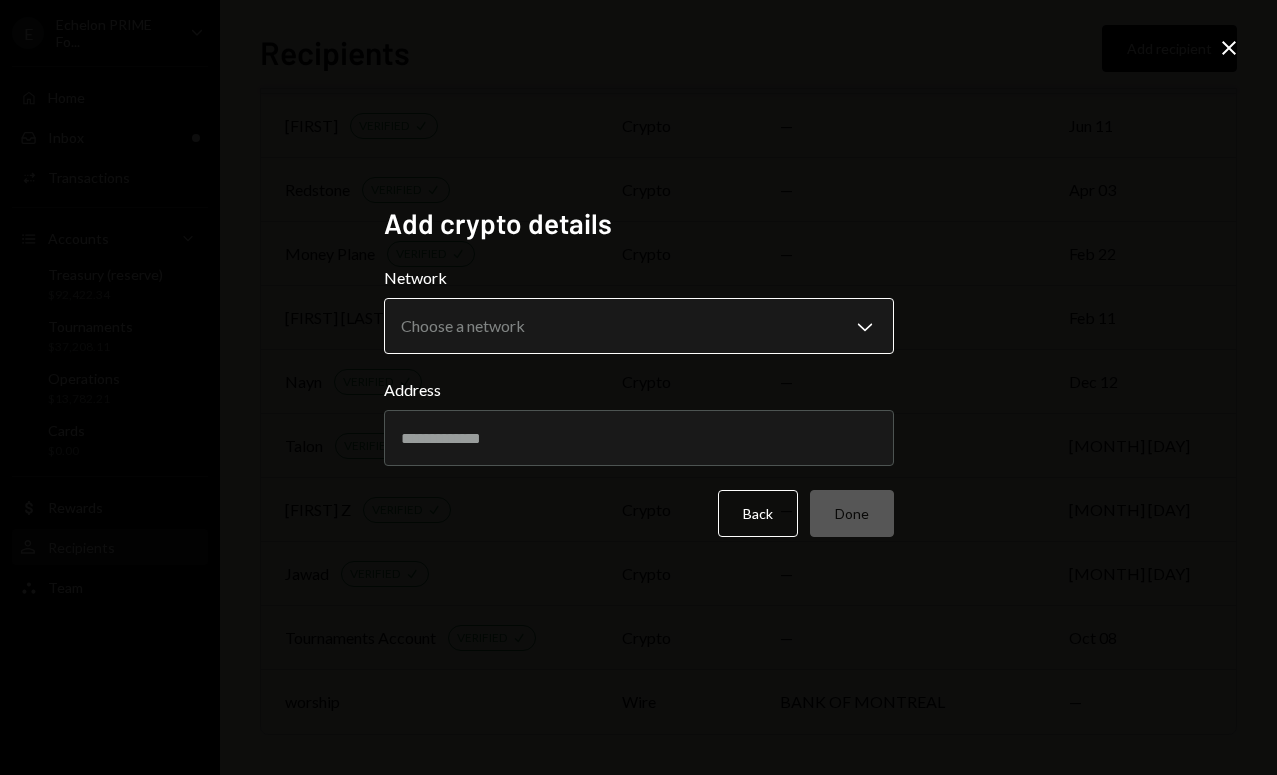 click on "E Echelon PRIME Fo... Caret Down Home Home Inbox Inbox Activities Transactions Accounts Accounts Caret Down Treasury (reserve) $[REDACTED] Tournaments $[REDACTED] Operations $[REDACTED] Cards $[REDACTED] Dollar Rewards User Recipients Team Team Recipients Add recipient Name Payment type Bank name Last payment Walkers wire The Bank of New York Mellon [DATE] [FIRST] [LAST] VERIFIED Check crypto — [DATE] [FIRST] (updated) VERIFIED Check crypto — [DATE] Hamhocks42 ach BANK OF ANN ARBOR [DATE] MultiDevs VERIFIED Check crypto — [DATE] Akeem VERIFIED Check crypto — [DATE] Redstone VERIFIED Check crypto — [DATE] Money Plane VERIFIED Check crypto — [DATE] [FIRST] [LAST] VERIFIED Check crypto — [DATE] Nayn VERIFIED Check crypto — [DATE] Talon VERIFIED Check crypto — [DATE] Kevin Z VERIFIED Check crypto — [DATE] [FIRST] VERIFIED Check crypto — [DATE] Tournaments Account VERIFIED Check crypto — [DATE] worship wire BANK OF MONTREAL — Recipients - Dakota Add crypto details Network Choose a network Chevron Down" at bounding box center (638, 387) 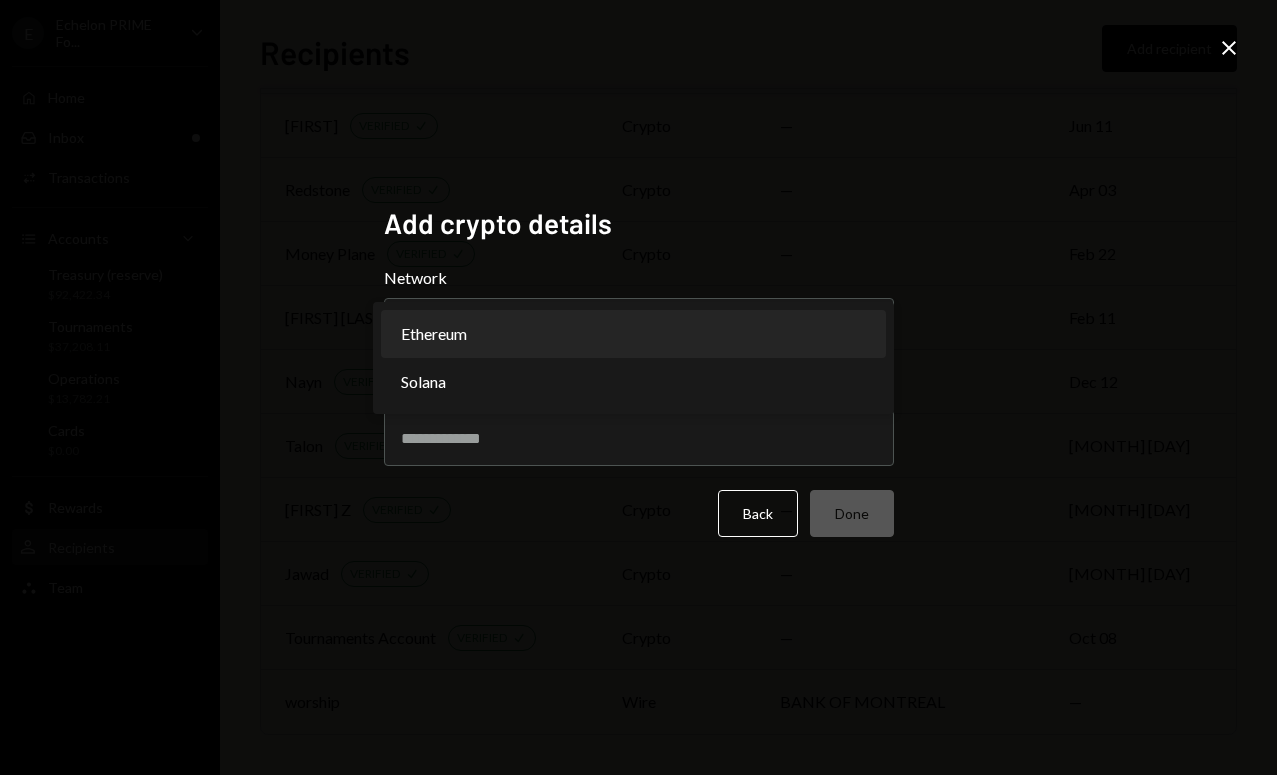 select on "**********" 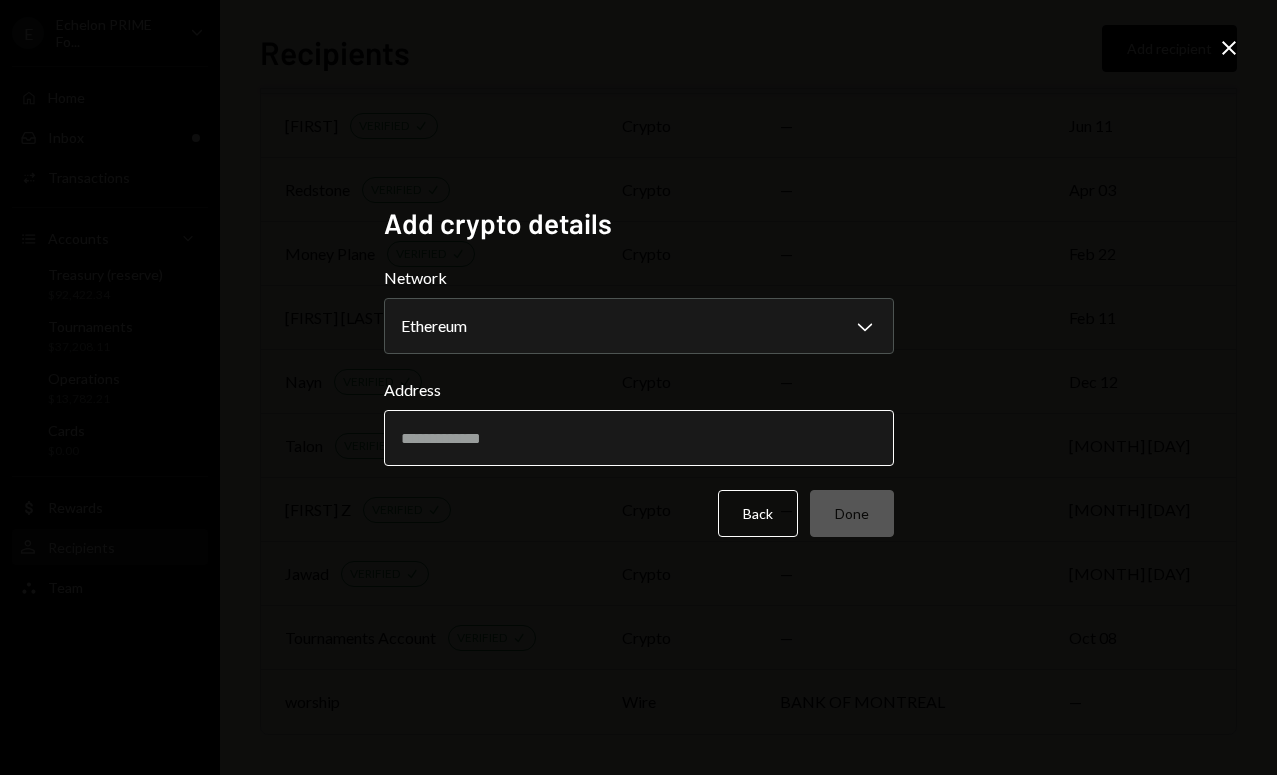 click on "Address" at bounding box center (639, 438) 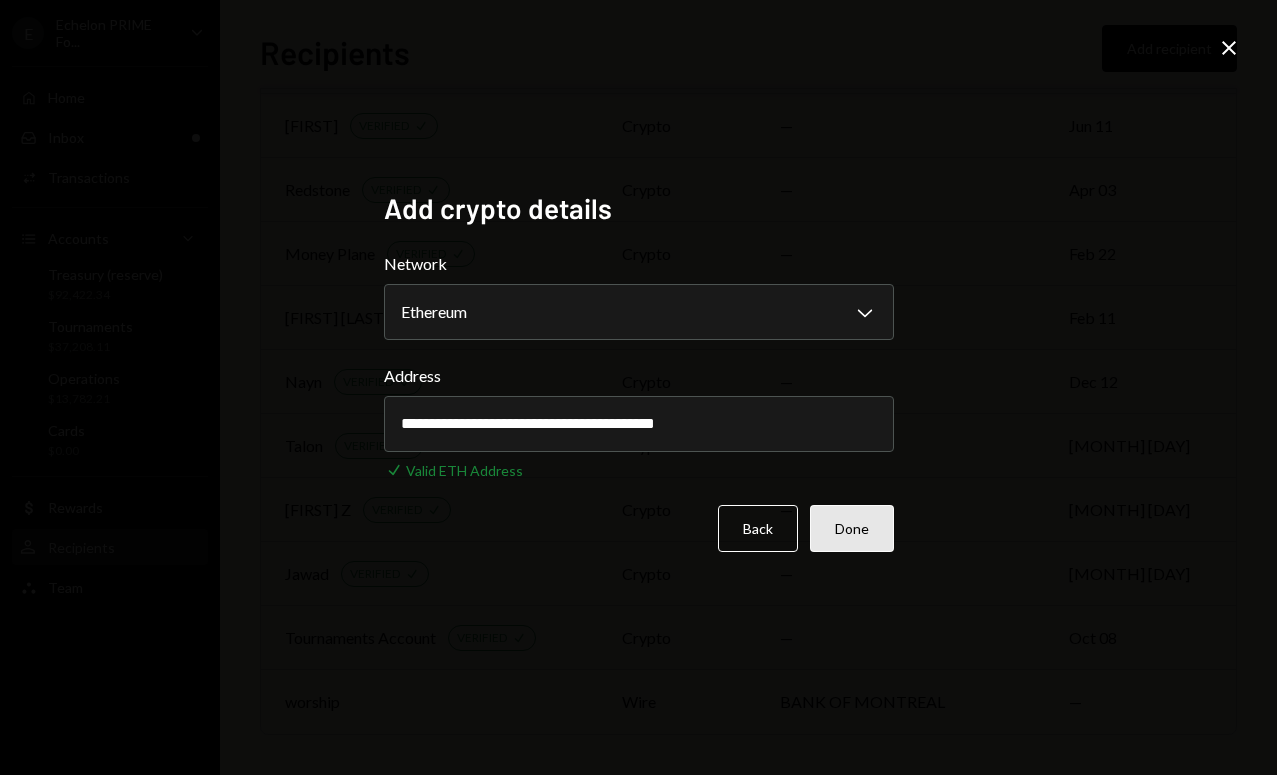 type on "**********" 